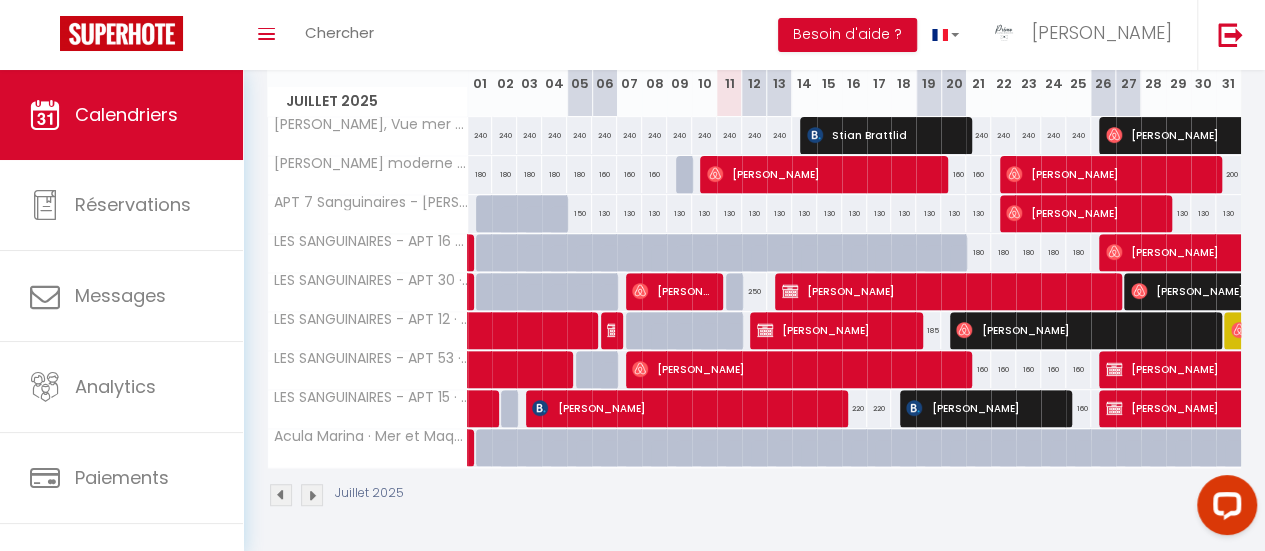 scroll, scrollTop: 0, scrollLeft: 0, axis: both 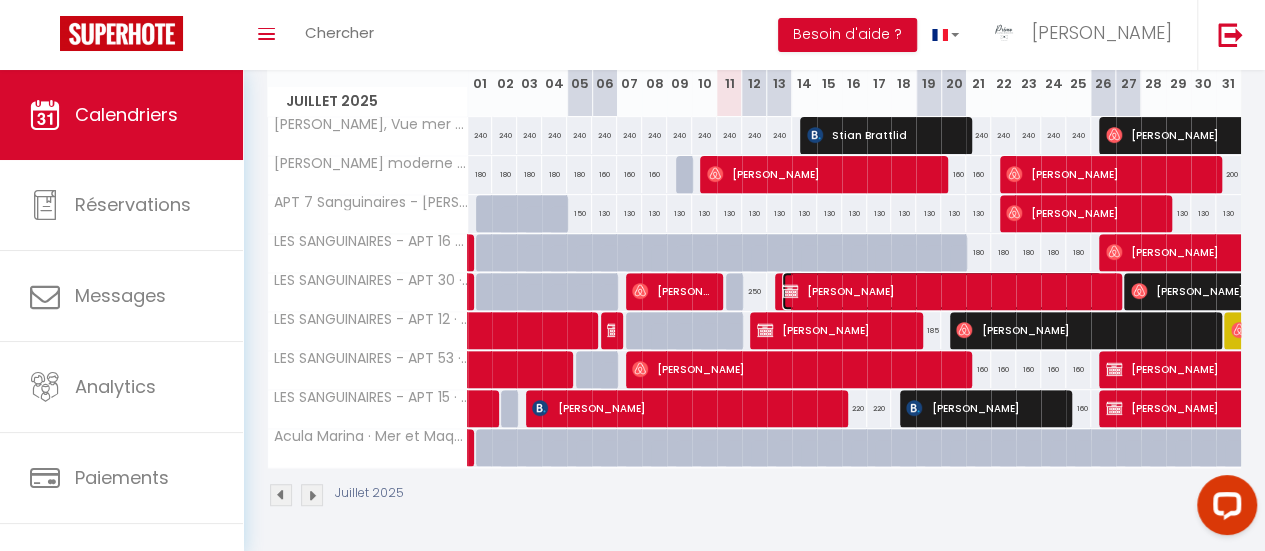 click at bounding box center [790, 291] 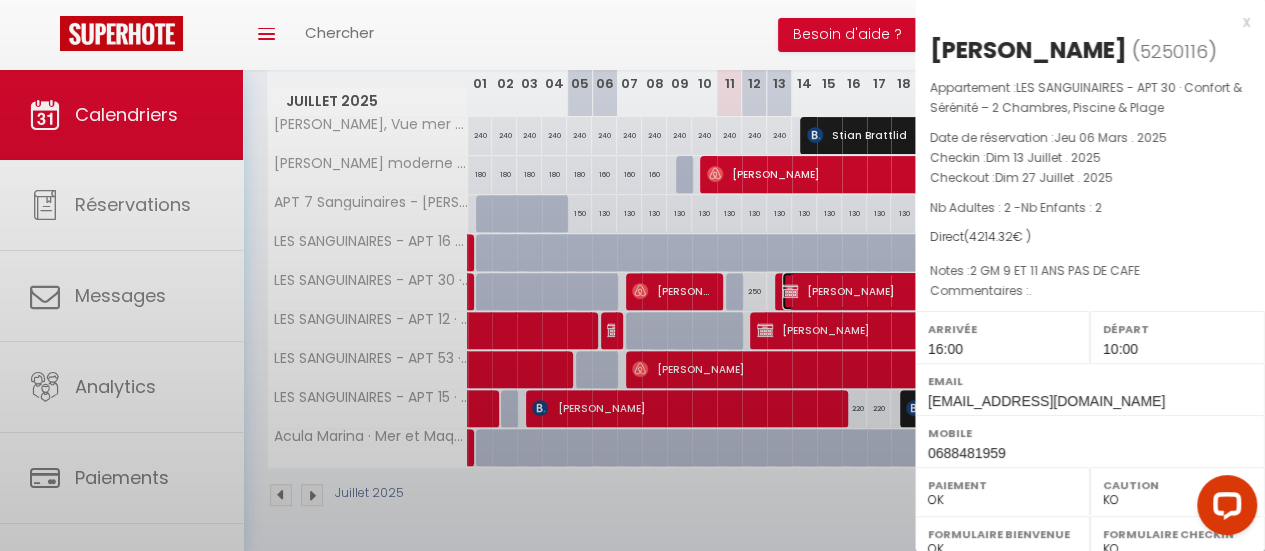 select on "42170" 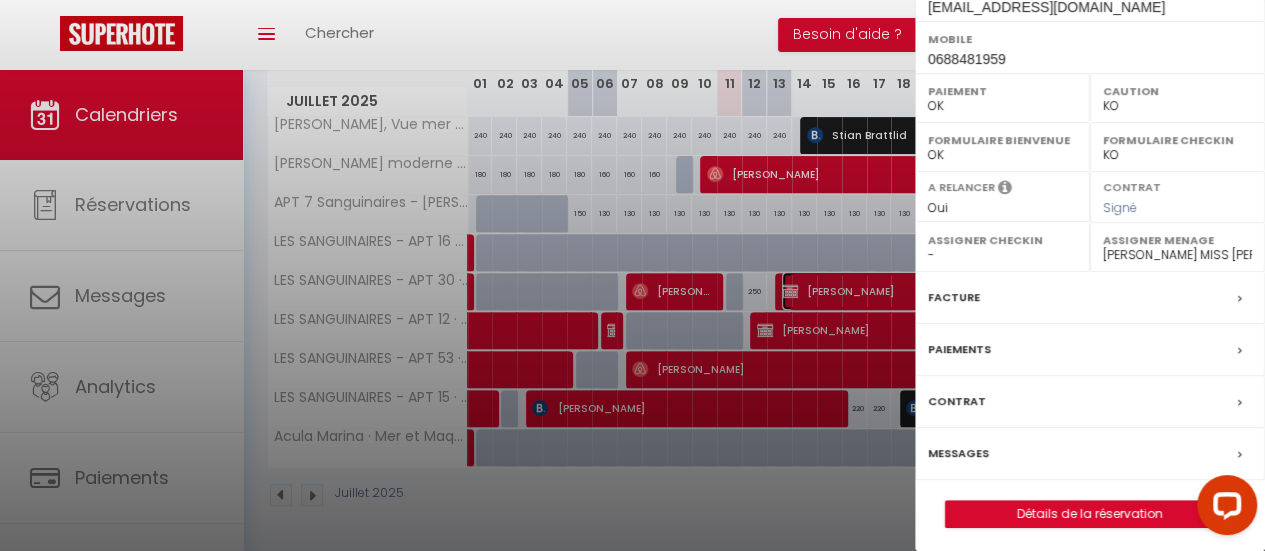scroll, scrollTop: 396, scrollLeft: 0, axis: vertical 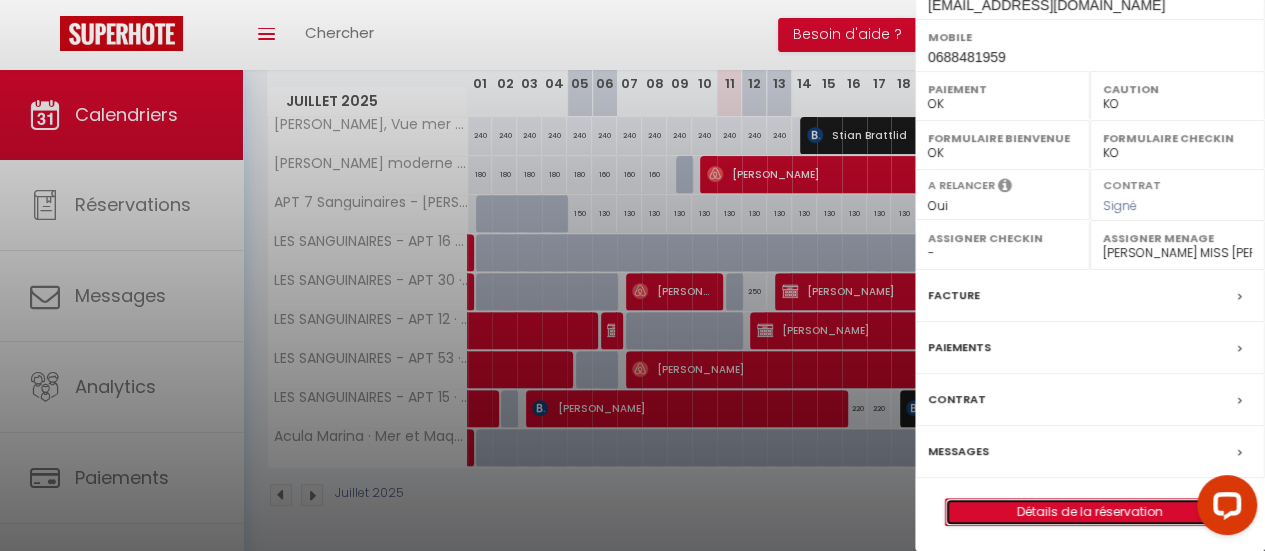 click on "Détails de la réservation" at bounding box center (1090, 512) 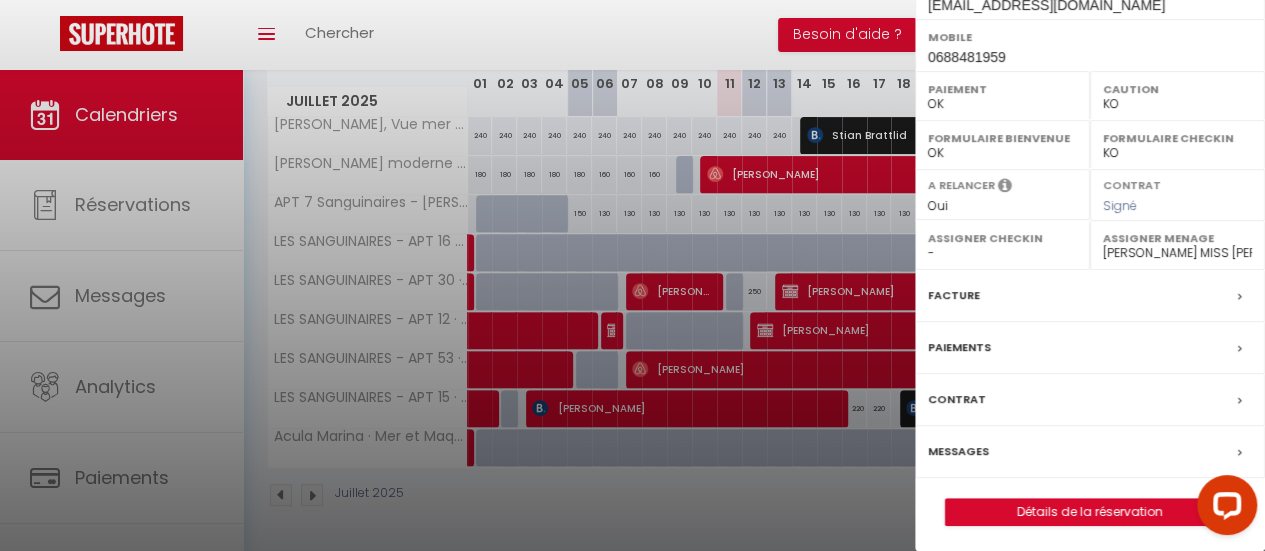 select 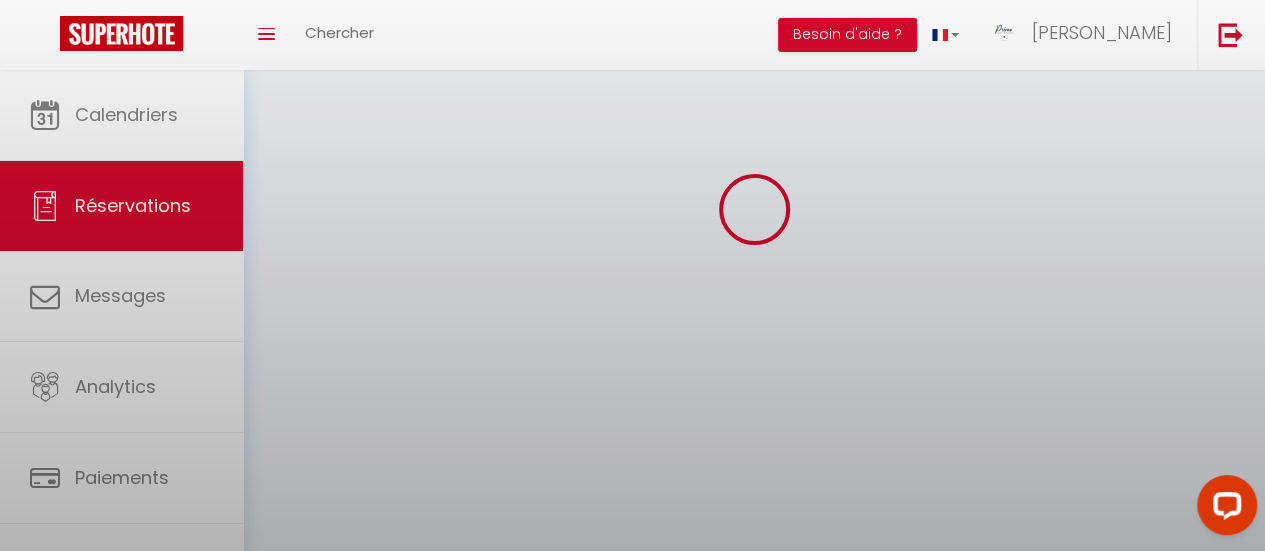 select 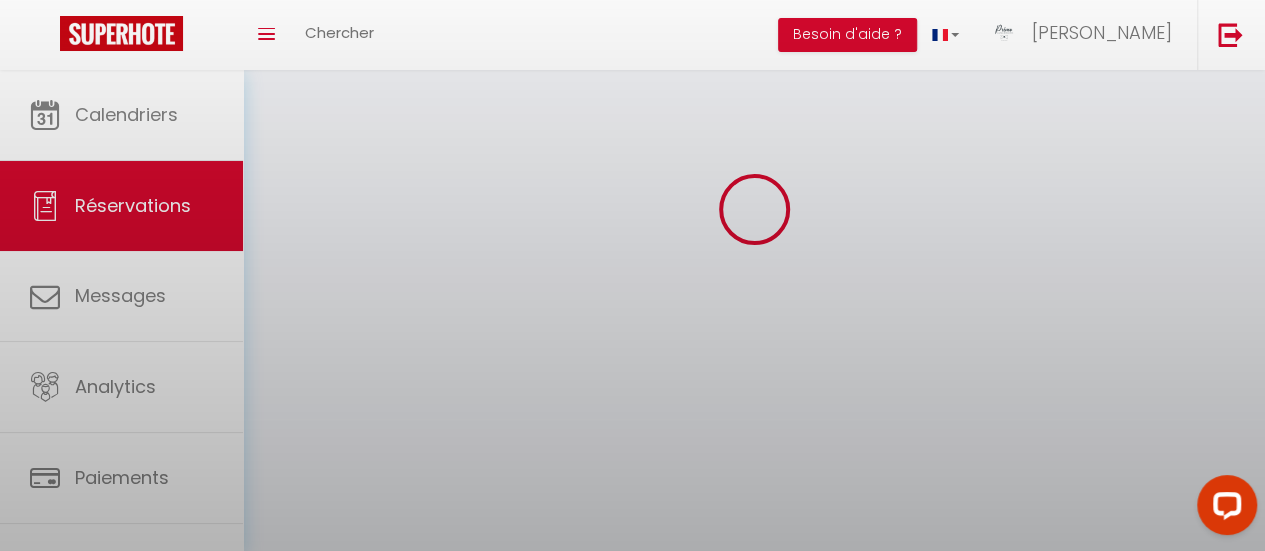 select 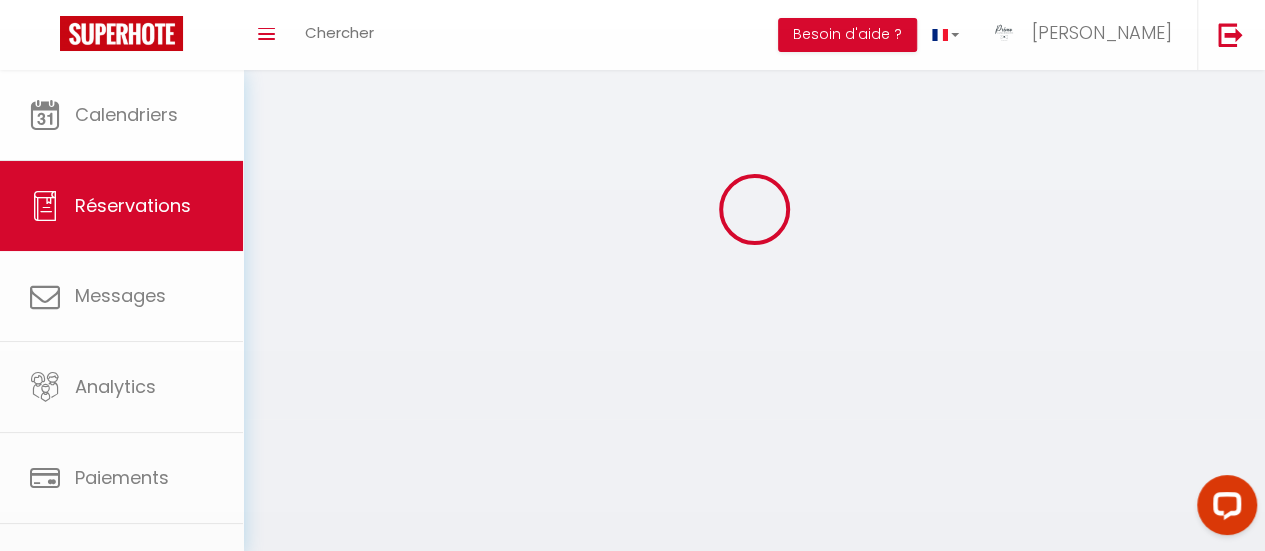 scroll, scrollTop: 0, scrollLeft: 0, axis: both 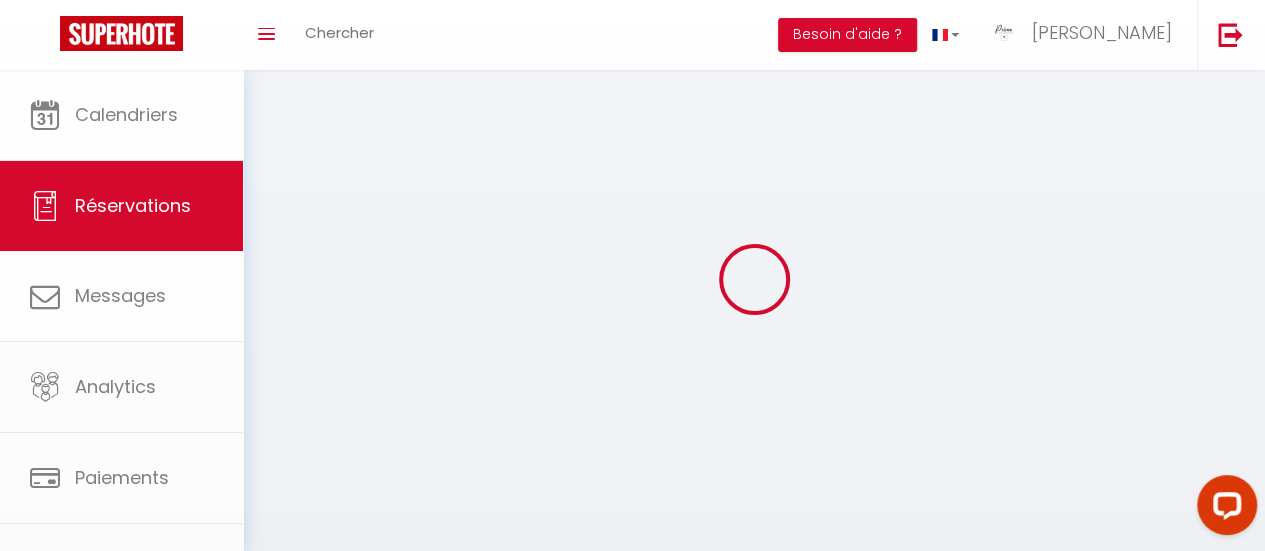 select 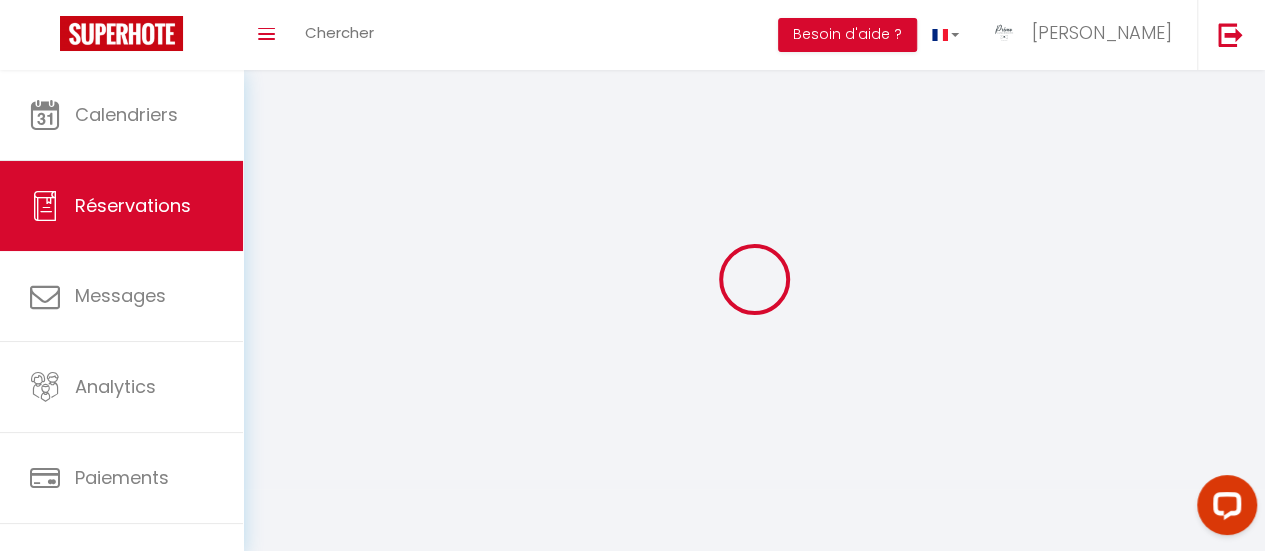select 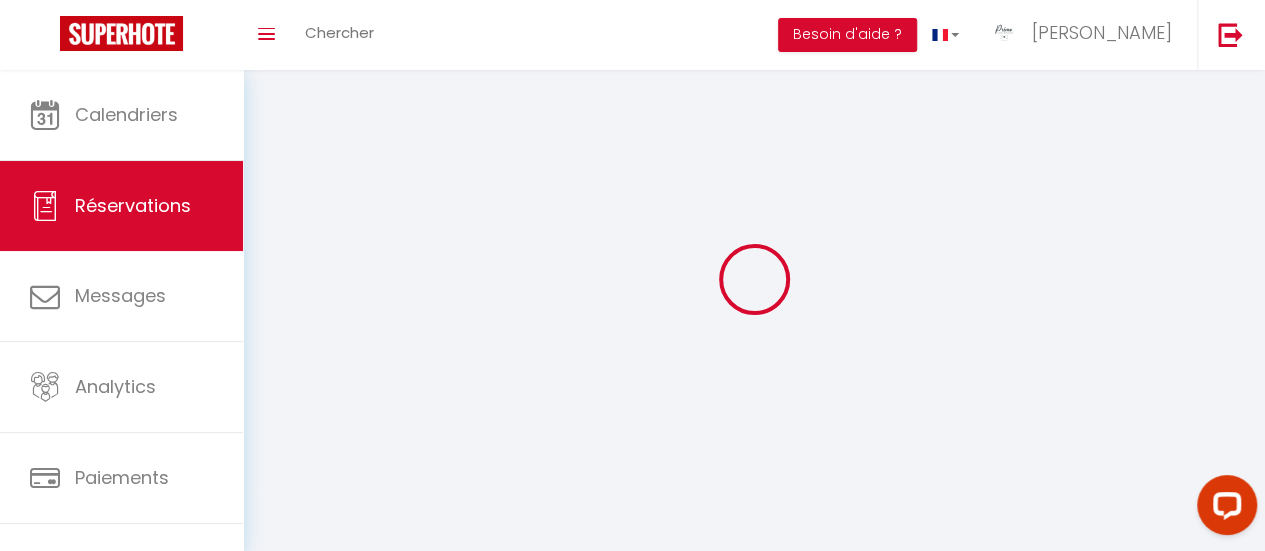 type on "Virginie" 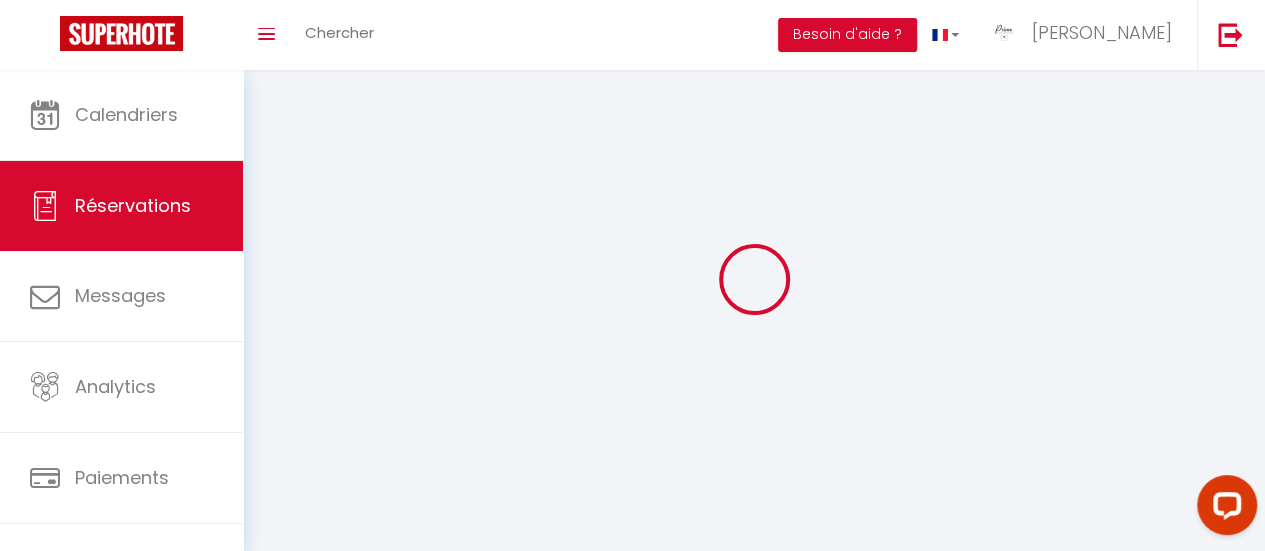 type on "THONIEL" 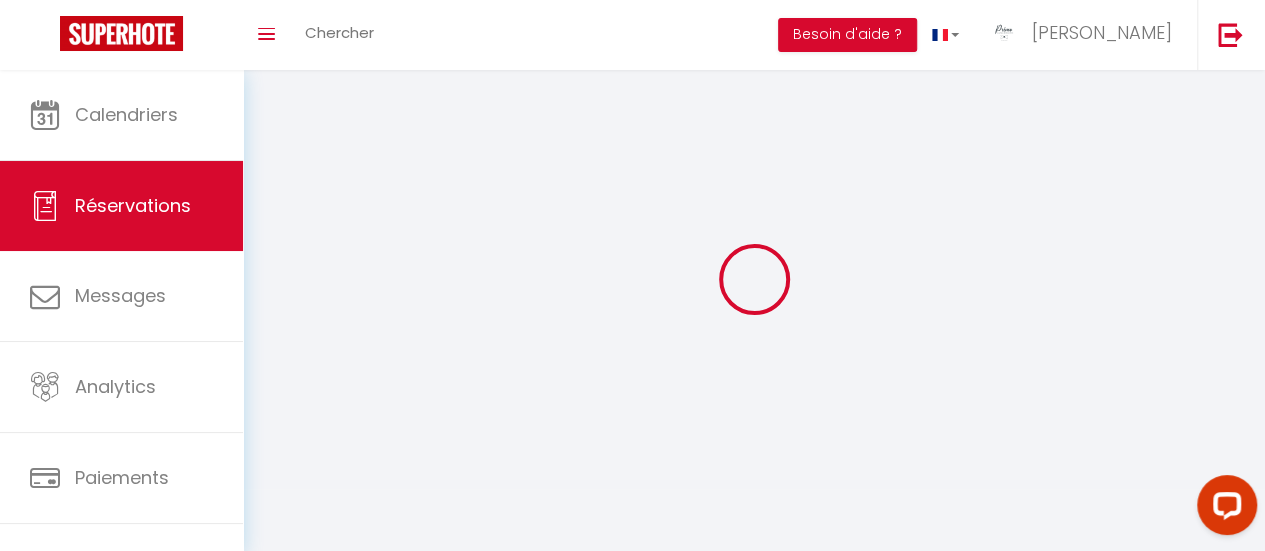 select 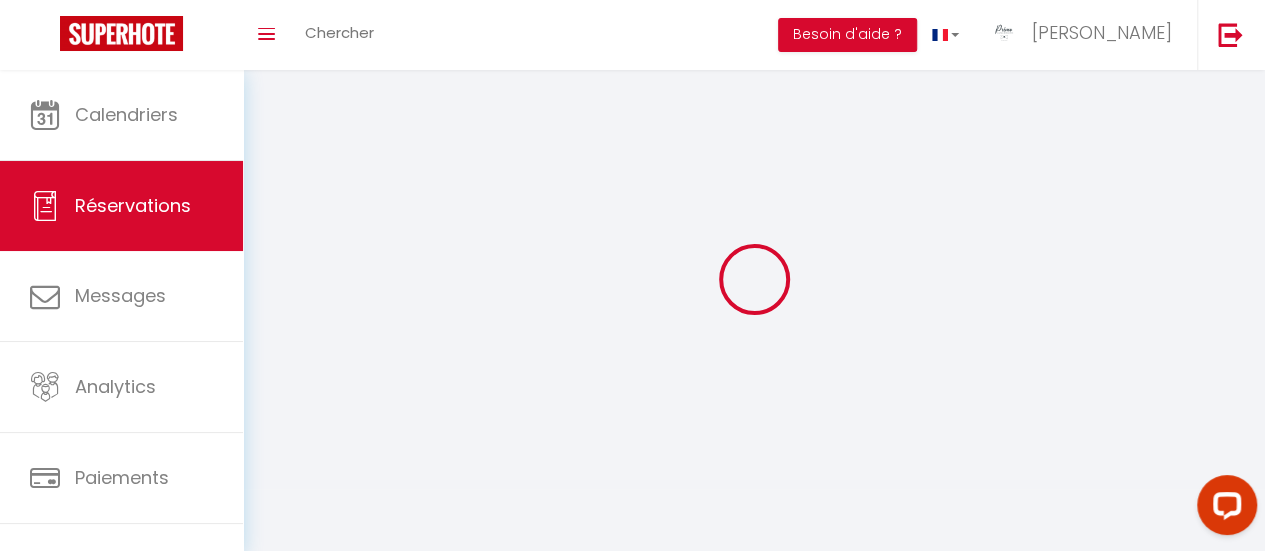 select 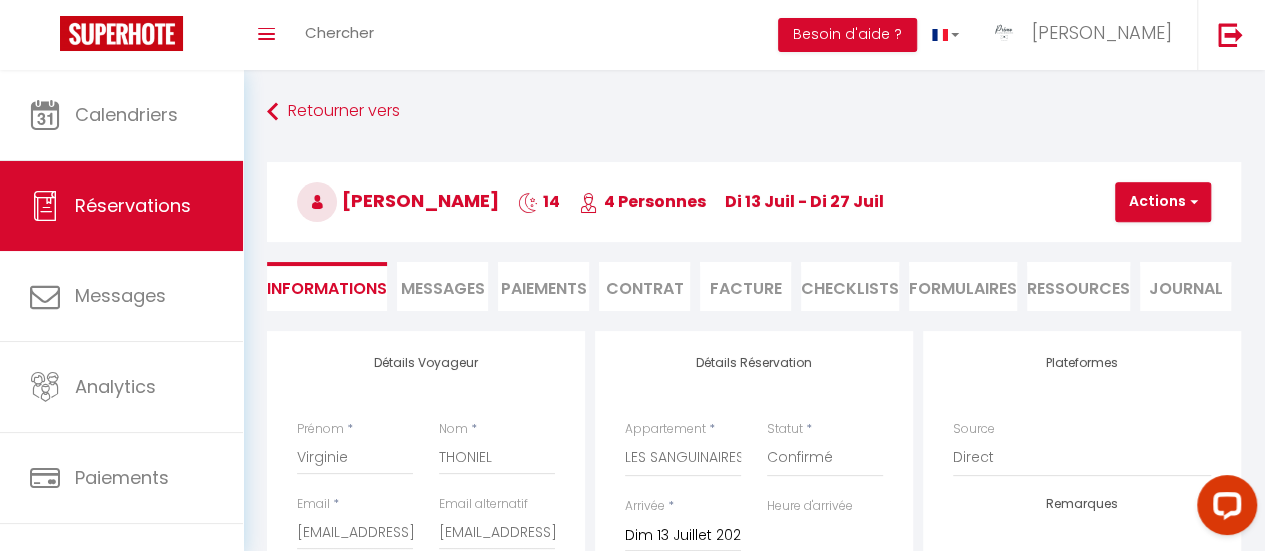 type on "90" 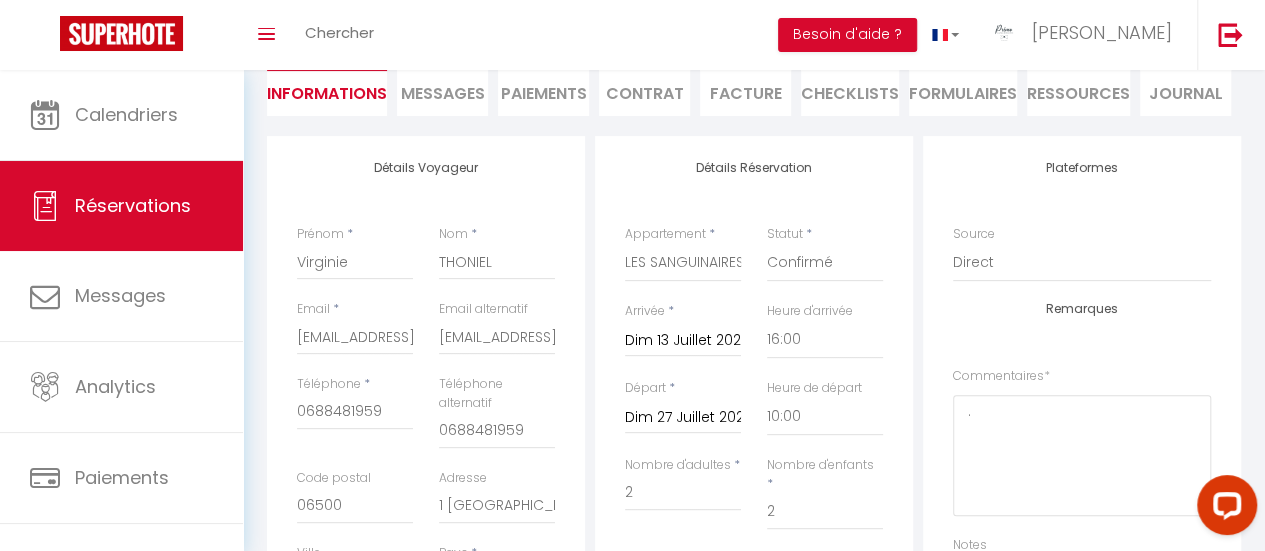 scroll, scrollTop: 100, scrollLeft: 0, axis: vertical 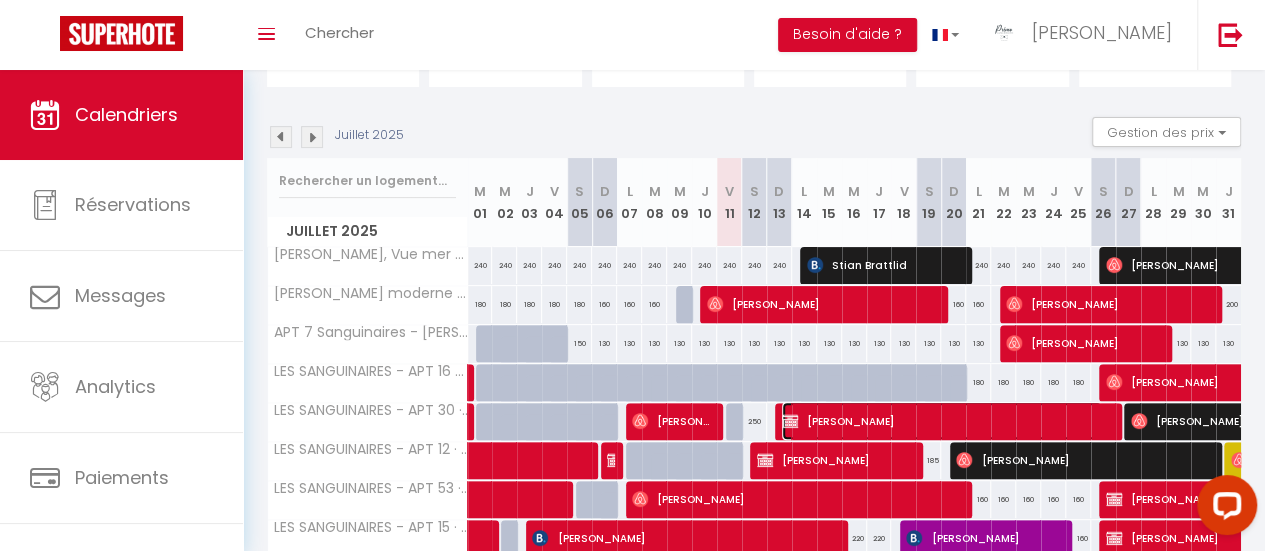 click at bounding box center [790, 421] 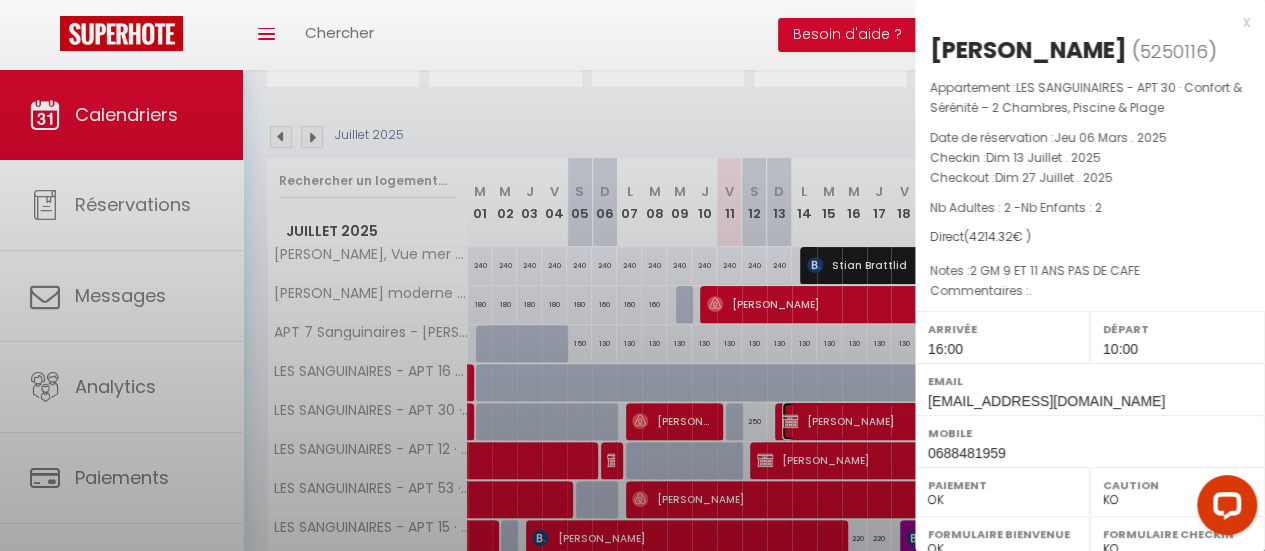 select on "42170" 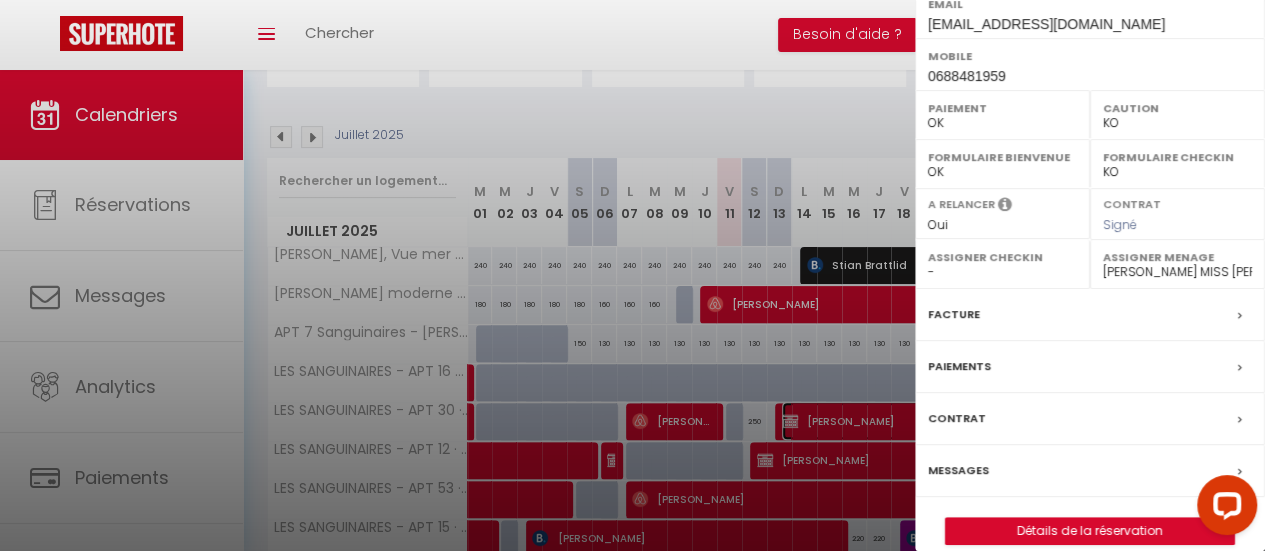 scroll, scrollTop: 396, scrollLeft: 0, axis: vertical 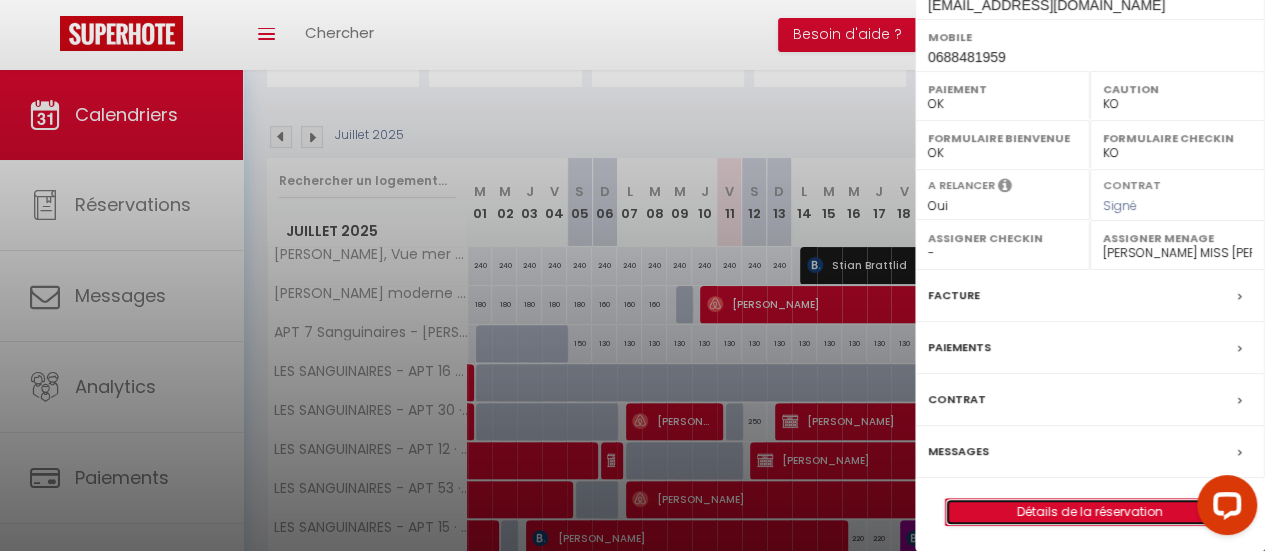click on "Détails de la réservation" at bounding box center (1090, 512) 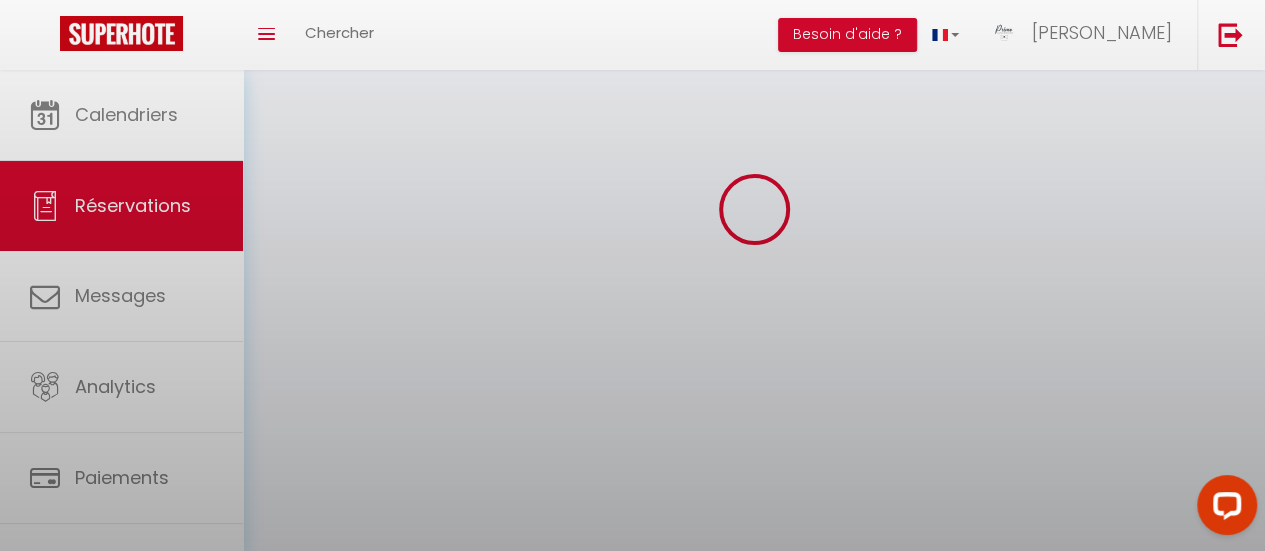 scroll, scrollTop: 0, scrollLeft: 0, axis: both 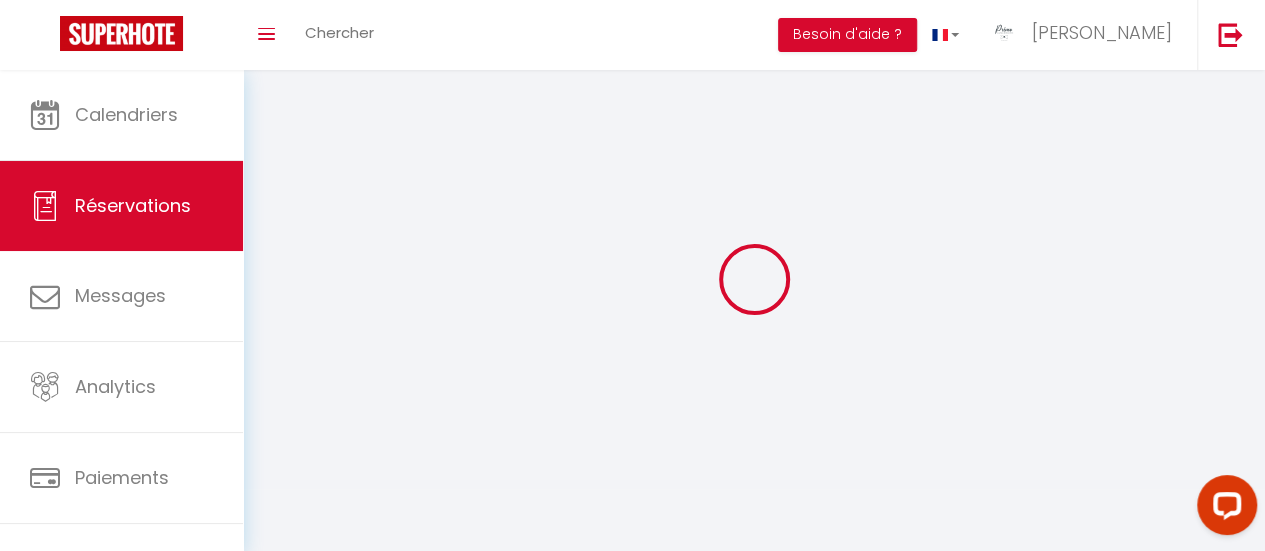 select 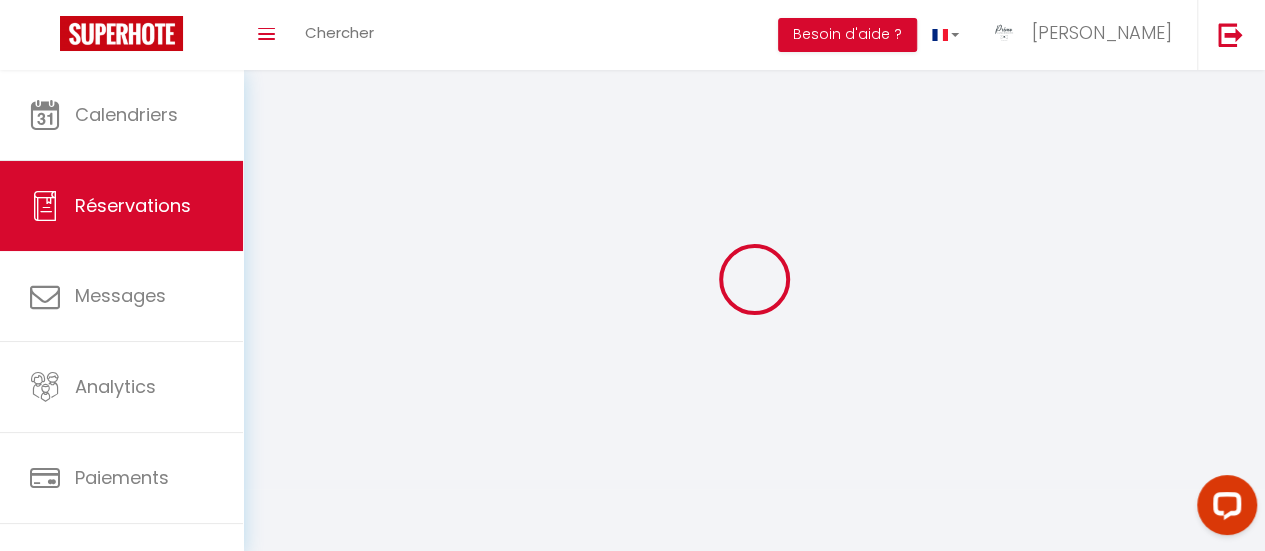 select 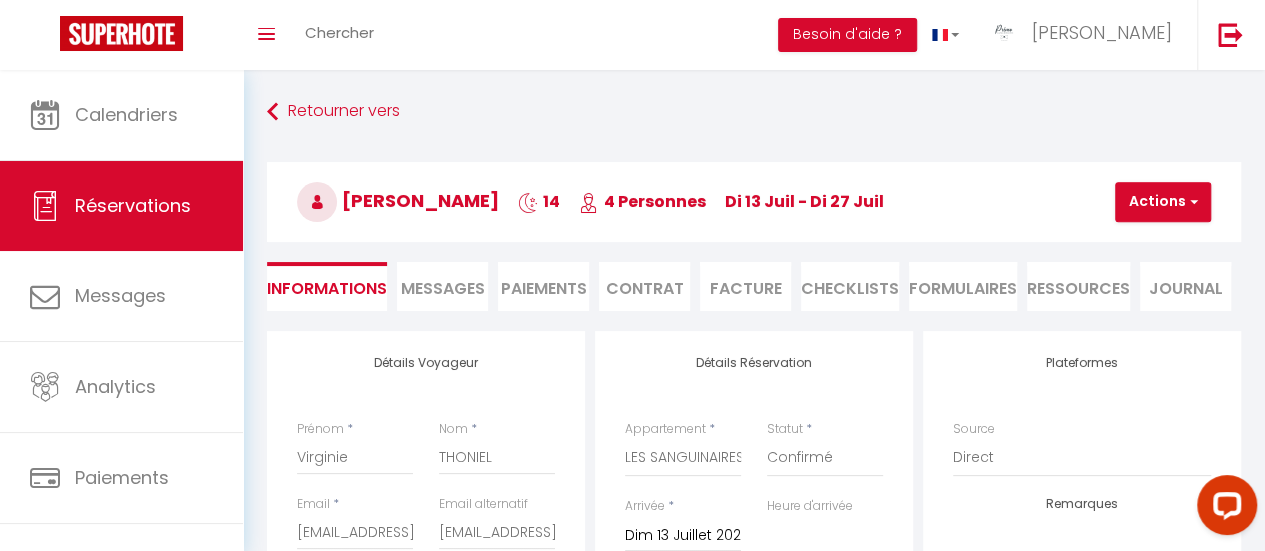 type on "90" 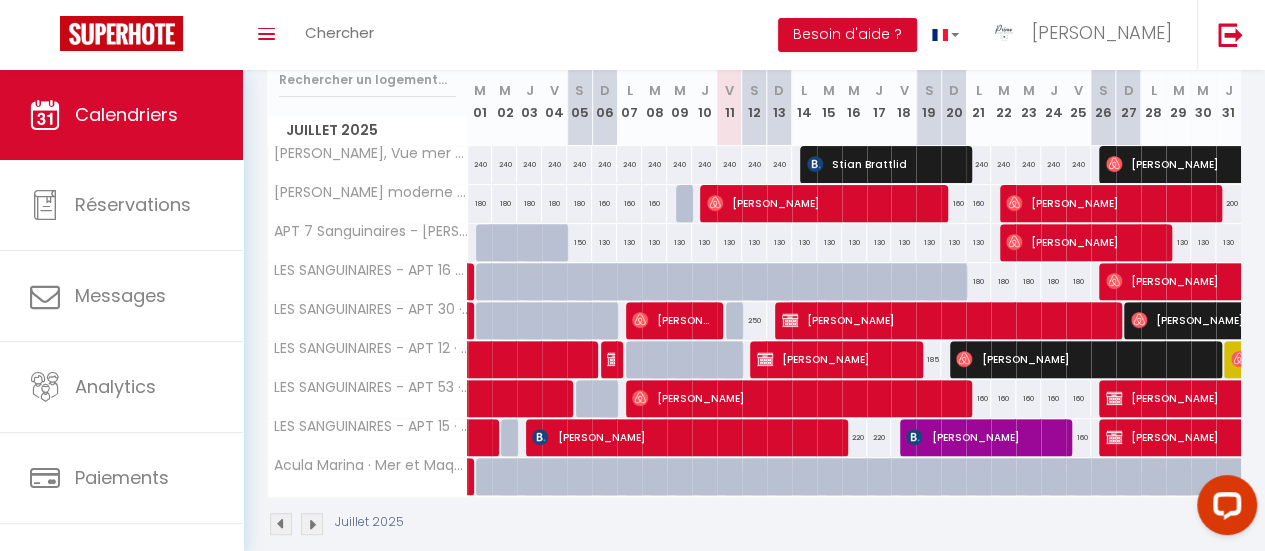 scroll, scrollTop: 310, scrollLeft: 0, axis: vertical 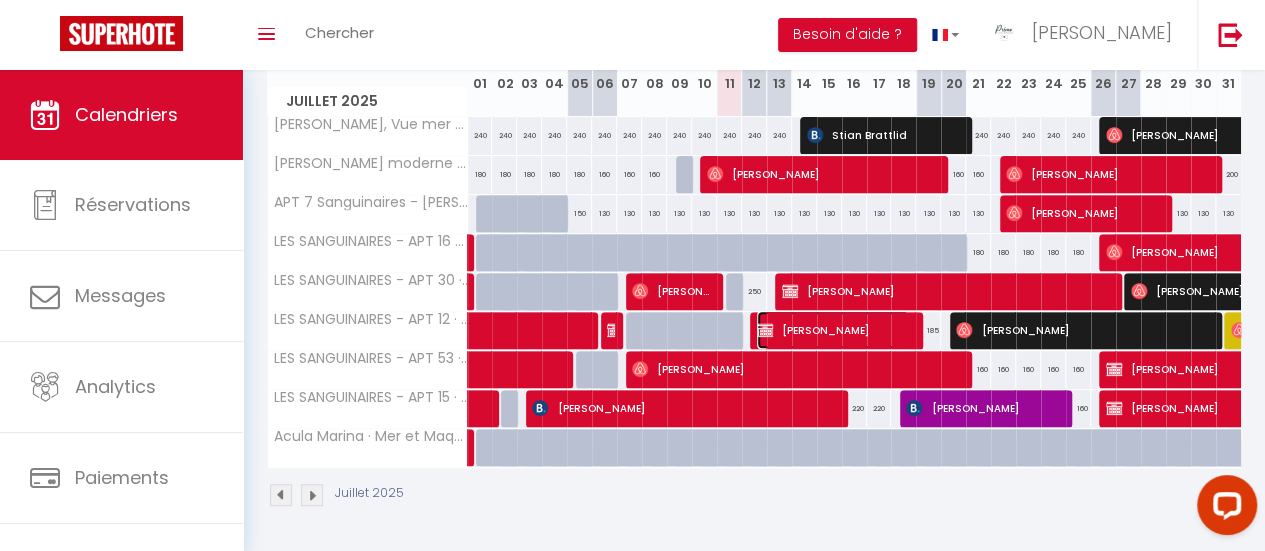 click on "[PERSON_NAME]" at bounding box center [833, 330] 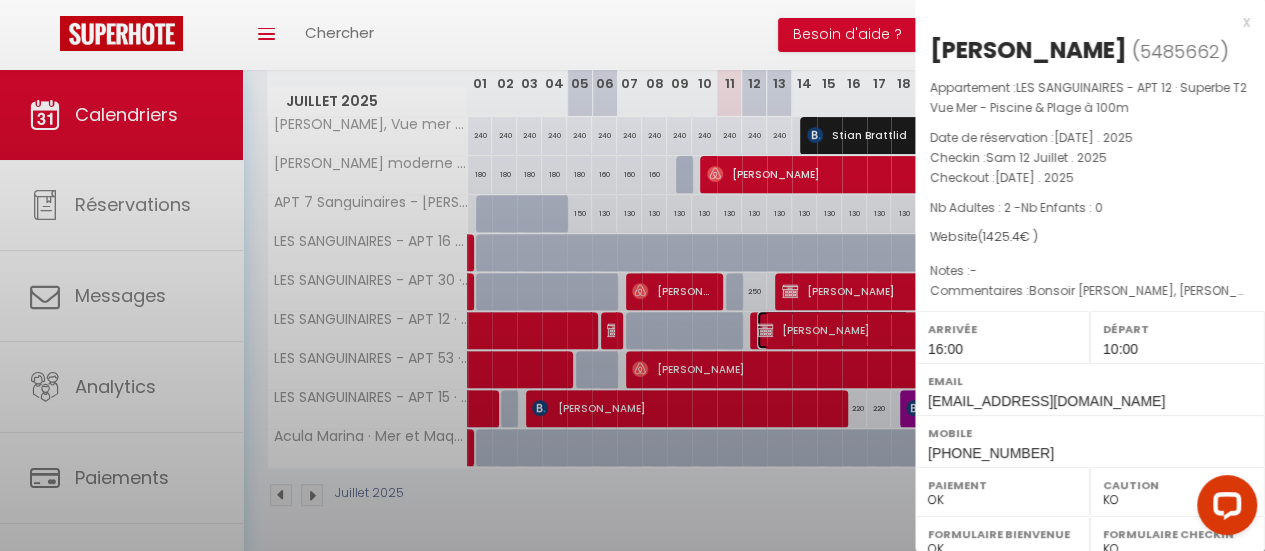 select on "42168" 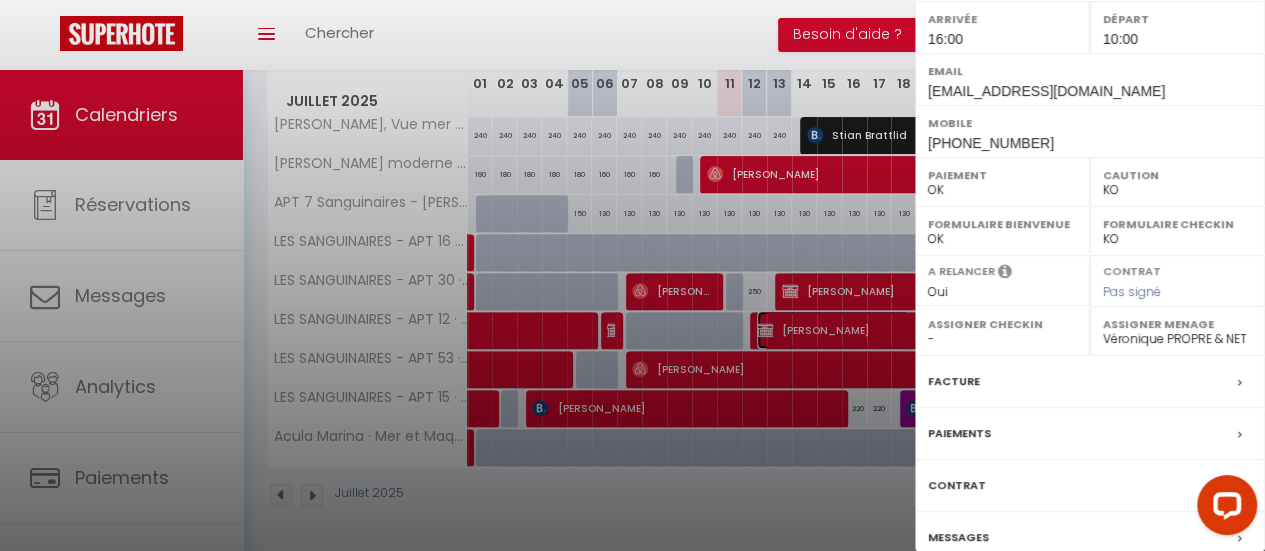 scroll, scrollTop: 396, scrollLeft: 0, axis: vertical 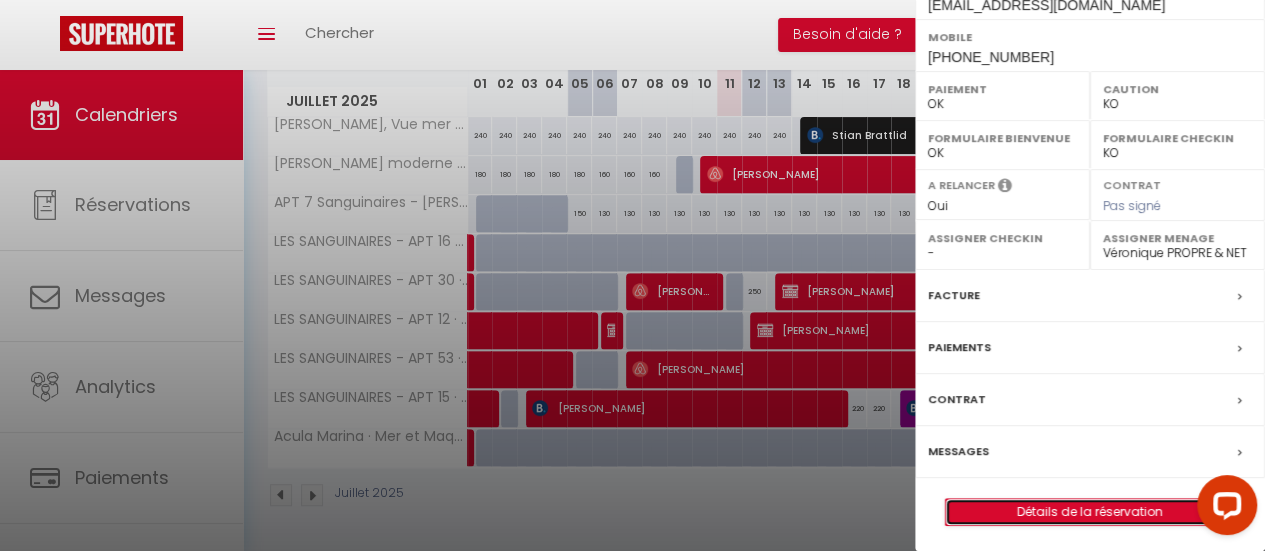 click on "Détails de la réservation" at bounding box center (1090, 512) 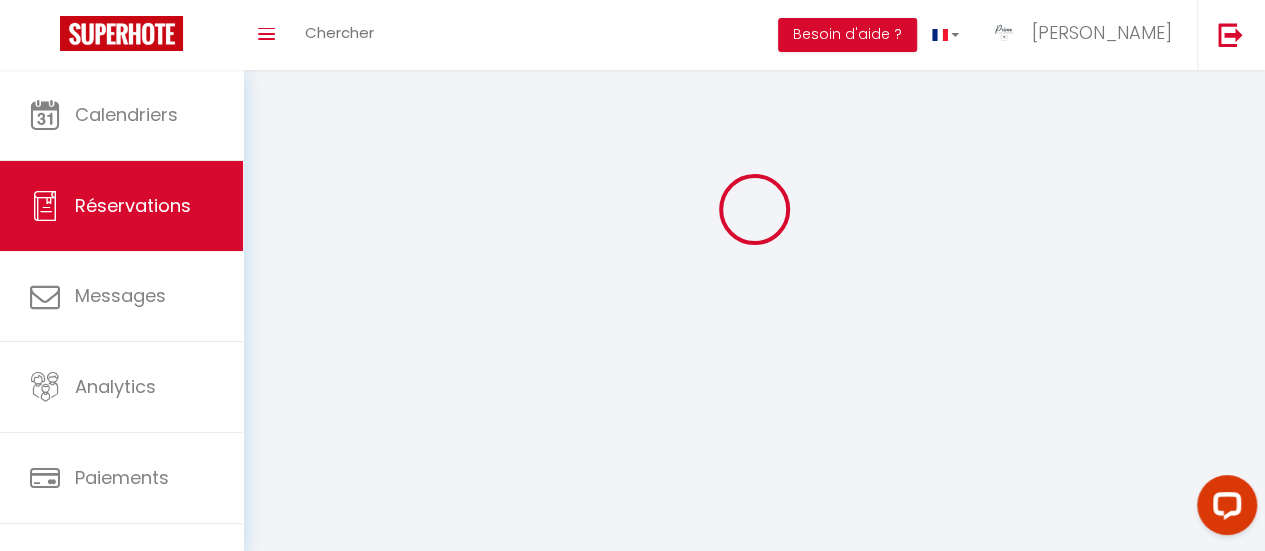 scroll, scrollTop: 0, scrollLeft: 0, axis: both 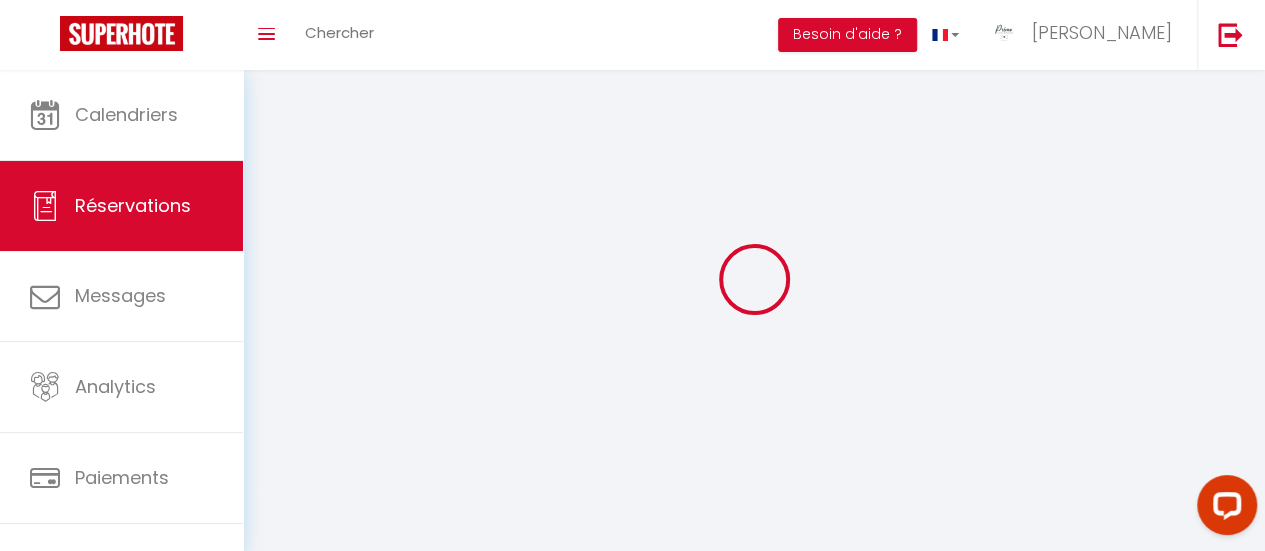select 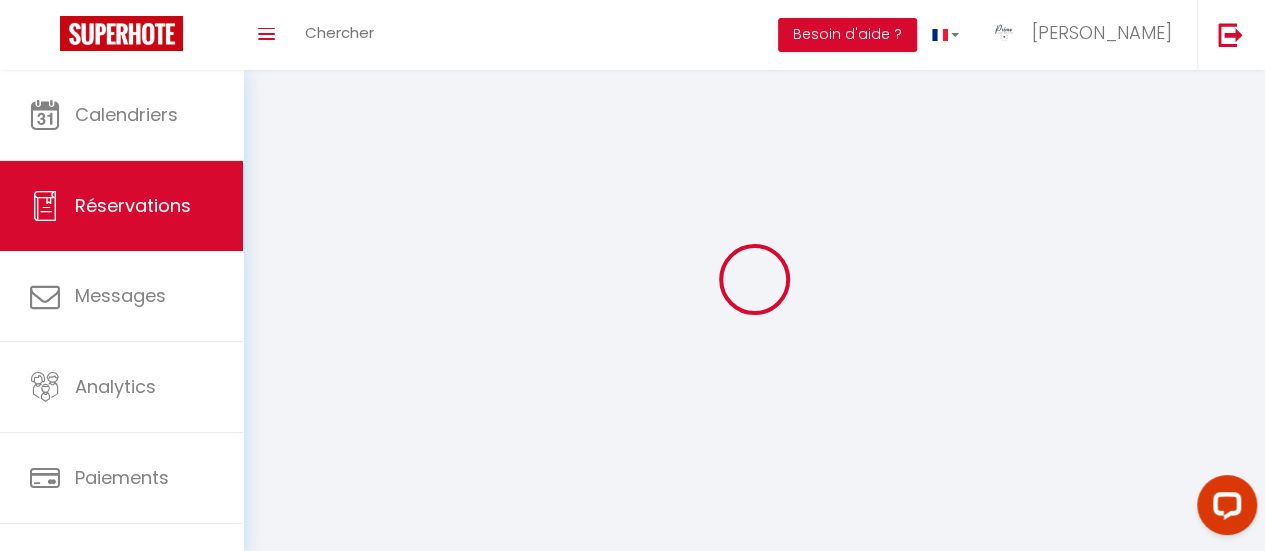 select 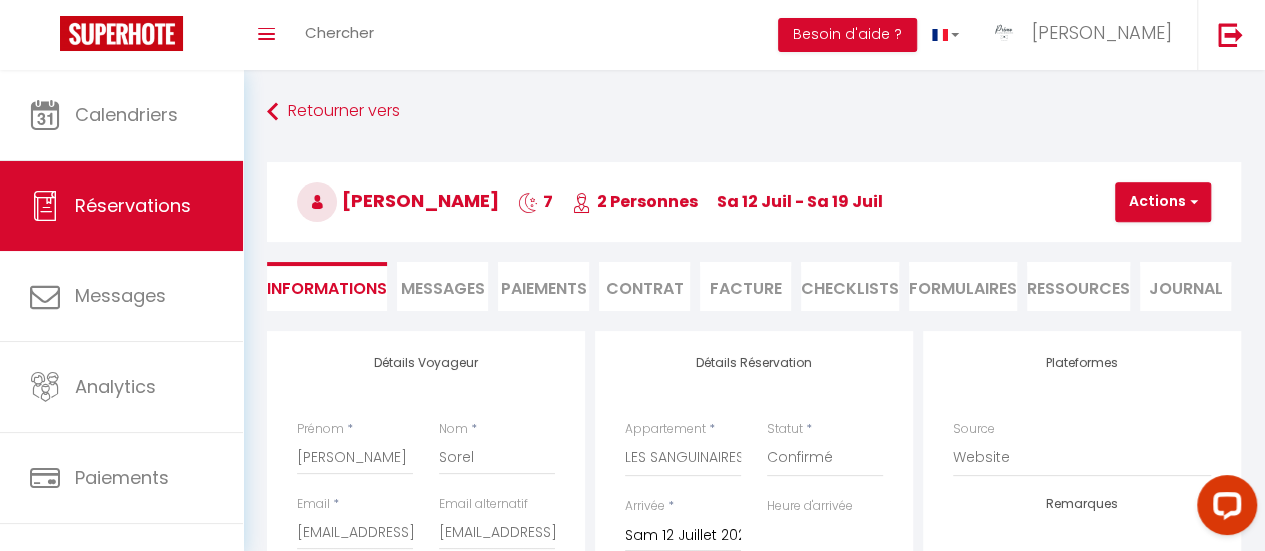 type on "60" 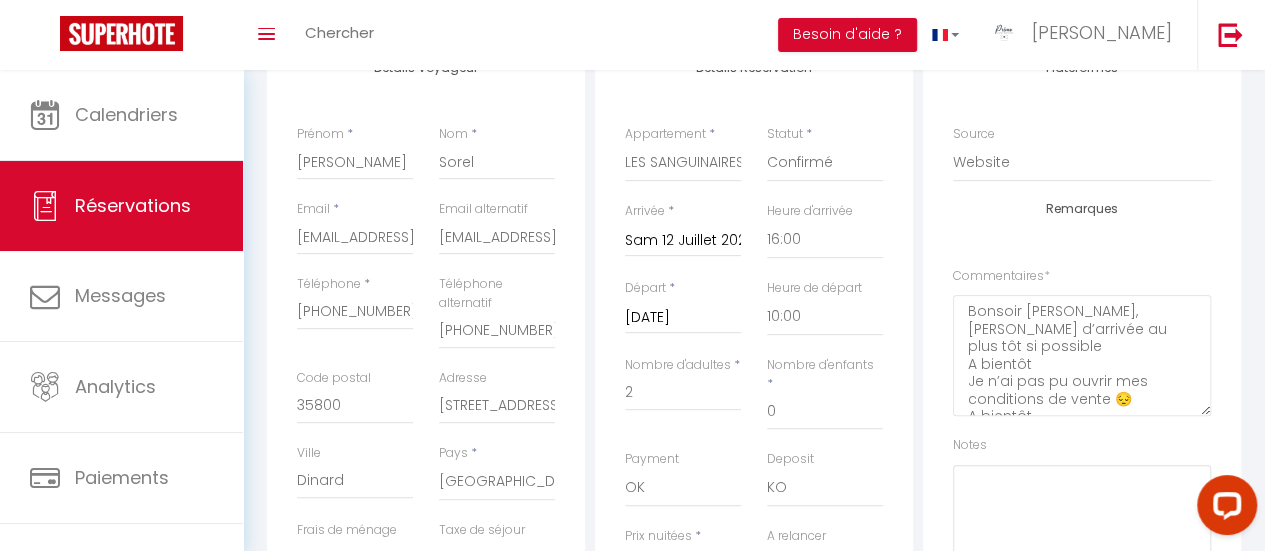 scroll, scrollTop: 200, scrollLeft: 0, axis: vertical 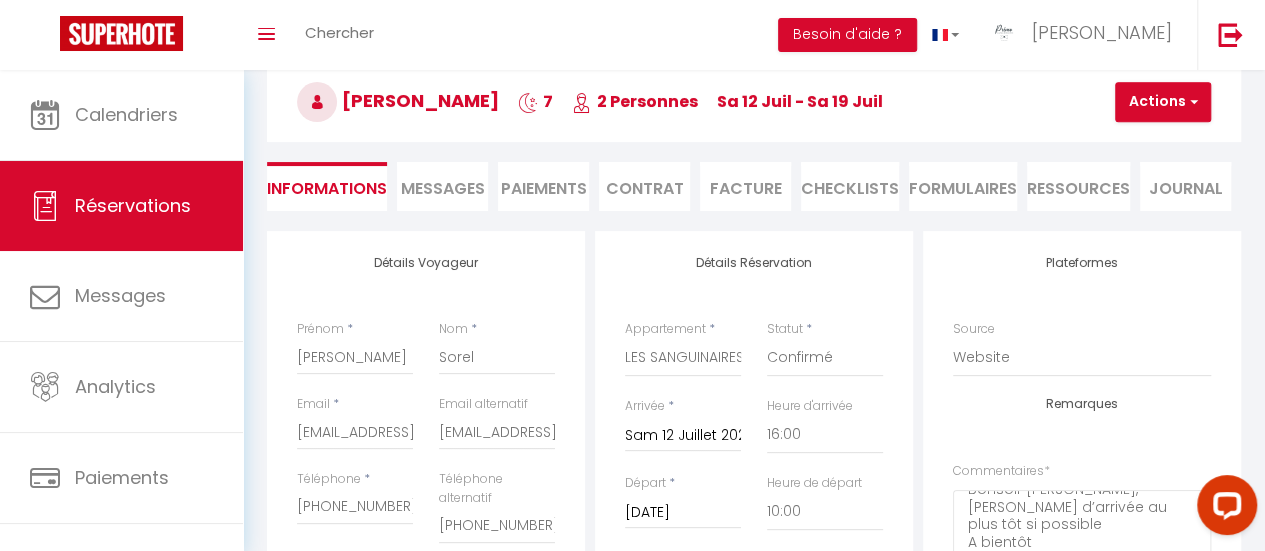 click on "Messages" at bounding box center (443, 188) 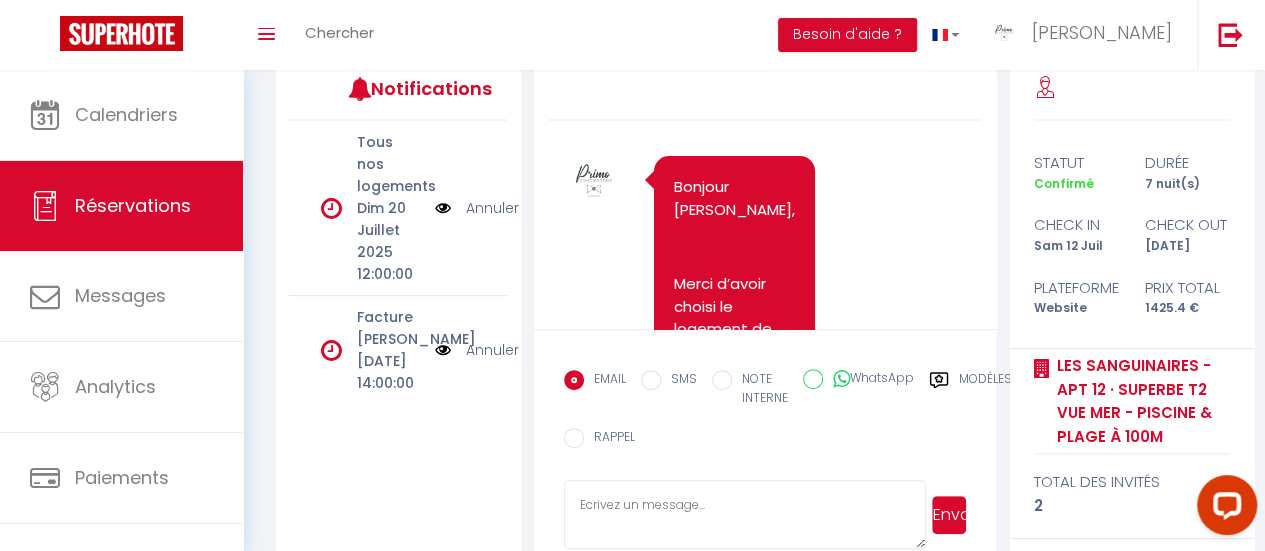 scroll, scrollTop: 308, scrollLeft: 0, axis: vertical 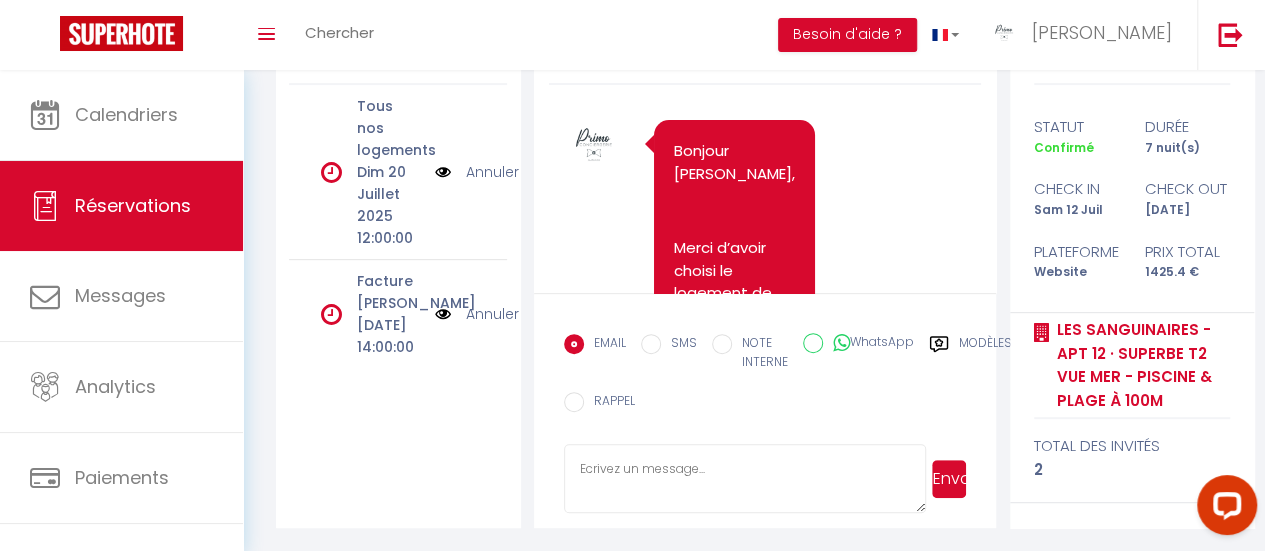 click 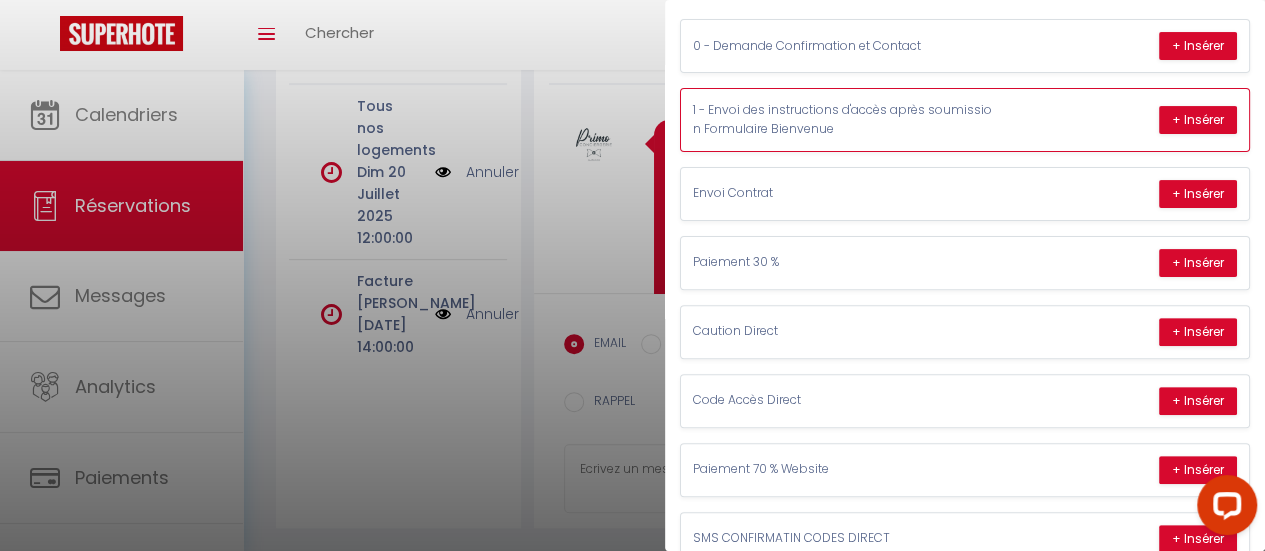 scroll, scrollTop: 300, scrollLeft: 0, axis: vertical 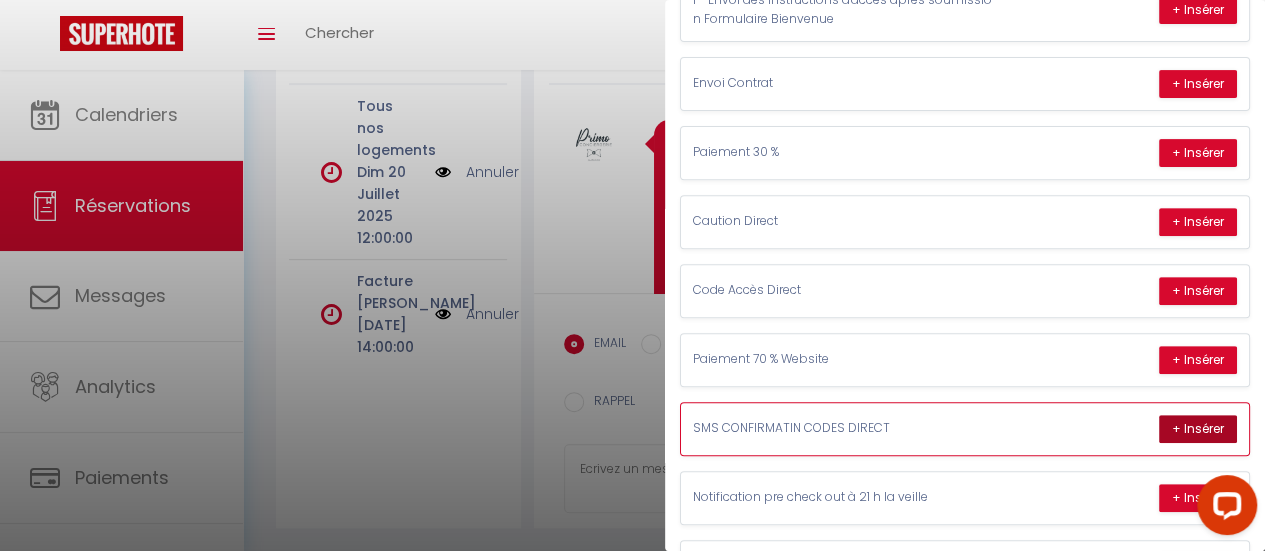 click on "+ Insérer" at bounding box center (1198, 429) 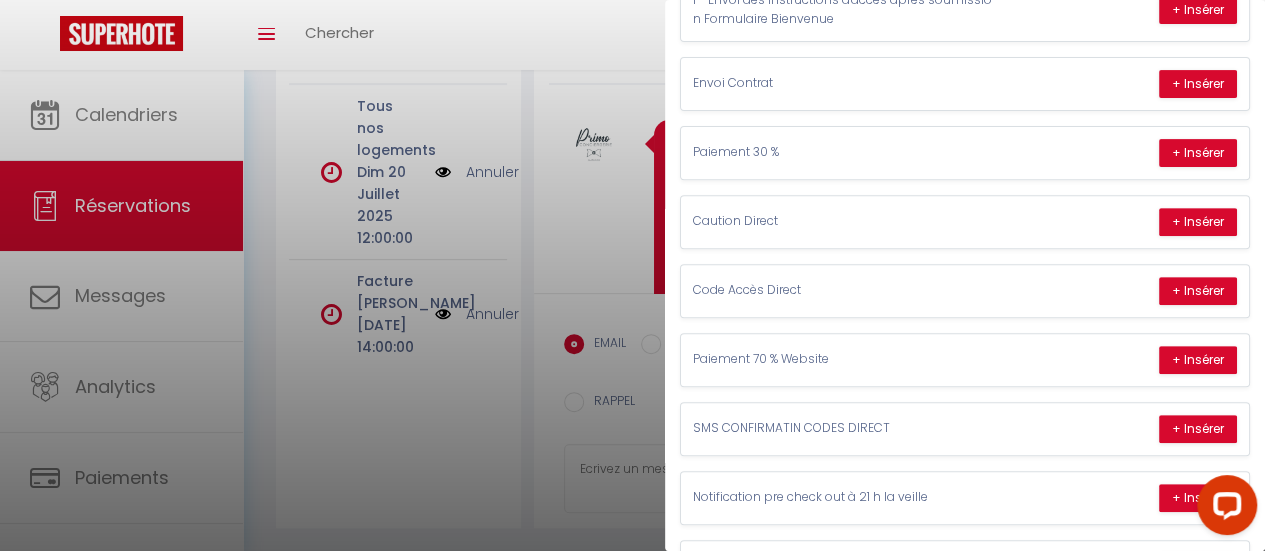 type on "Bonjour [PERSON_NAME], nous vous avons envoyé les instructions d'arrivée sur votre messagerie
Website, concernant votre séjour à [GEOGRAPHIC_DATA].
Pour rappel,
- CODE PORTE RESIDENCE: 2580A
- PORTAIL : 2580A
- CODE KEY BOX : 2012
- PLACE PARKING N° 120
Le bip du portail est à votre disposition dans l’appartement.
Vous retrouverez les instructions d'arrivée dans la vidéo envoyée précédemment sur ce lien :
-
[URL][DOMAIN_NAME]
-
Point GPS du Logement :
[URL][DOMAIN_NAME]
-
Bien à vous.
[PERSON_NAME]" 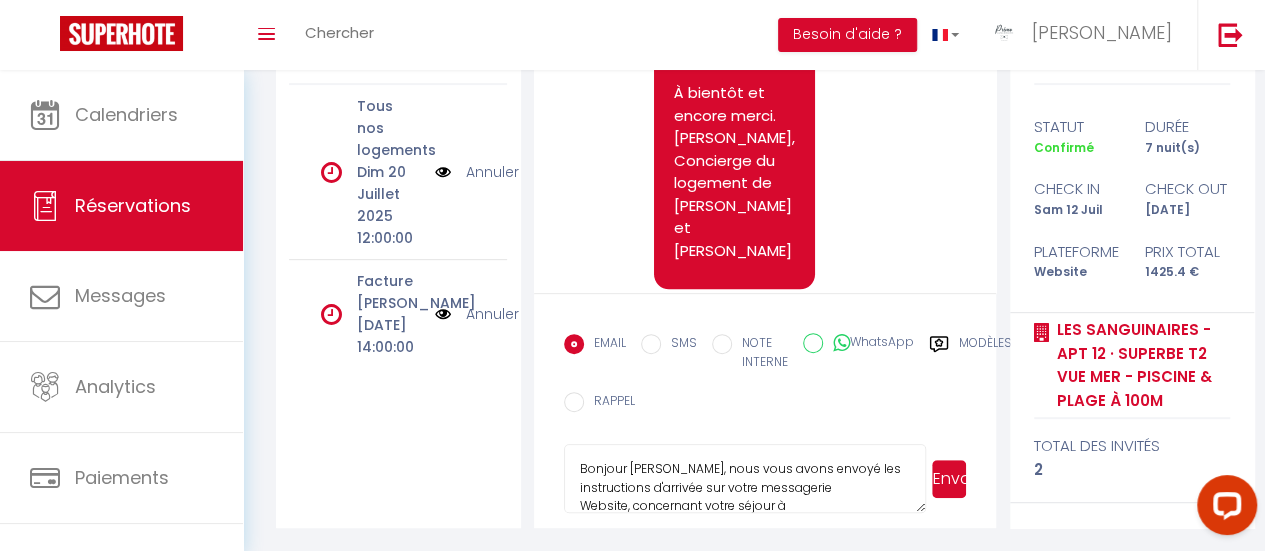 scroll, scrollTop: 1200, scrollLeft: 0, axis: vertical 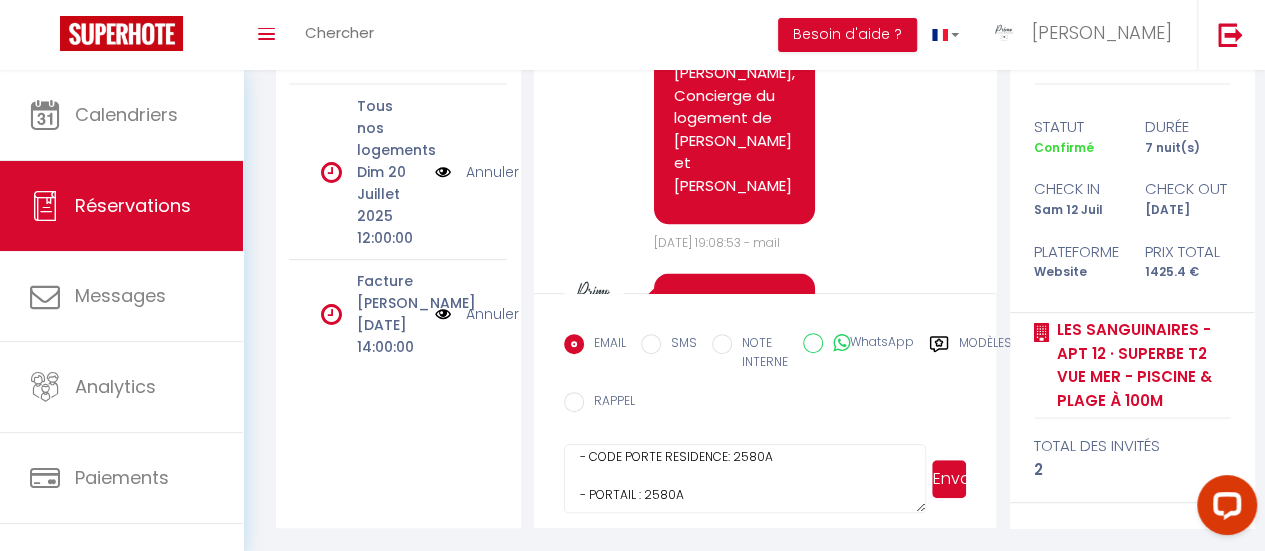 click on "Envoyer" at bounding box center [949, 479] 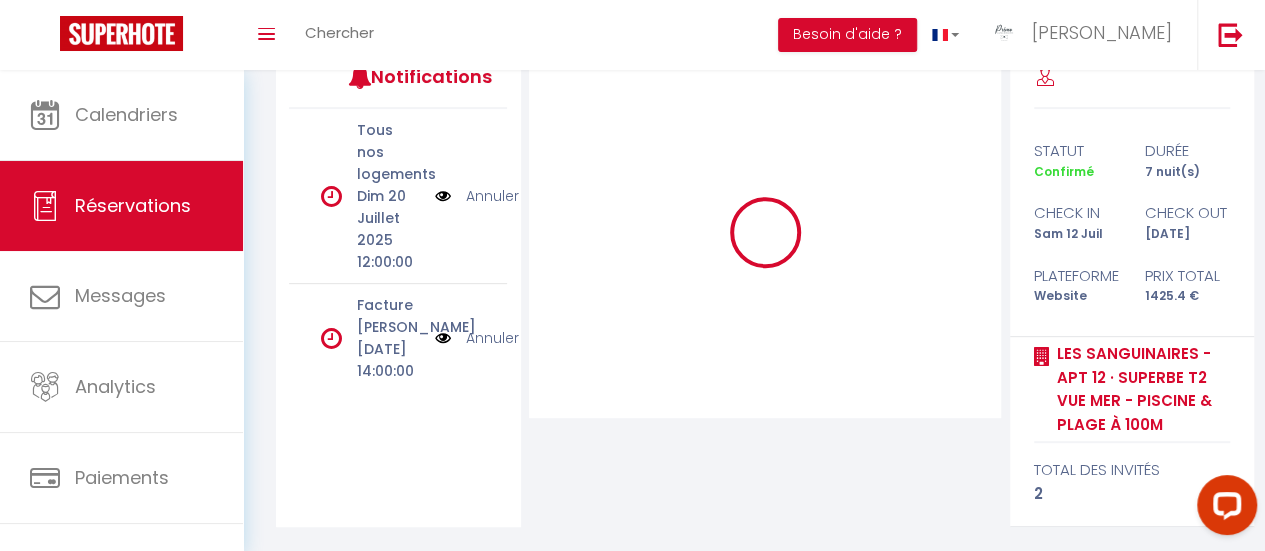 scroll, scrollTop: 282, scrollLeft: 0, axis: vertical 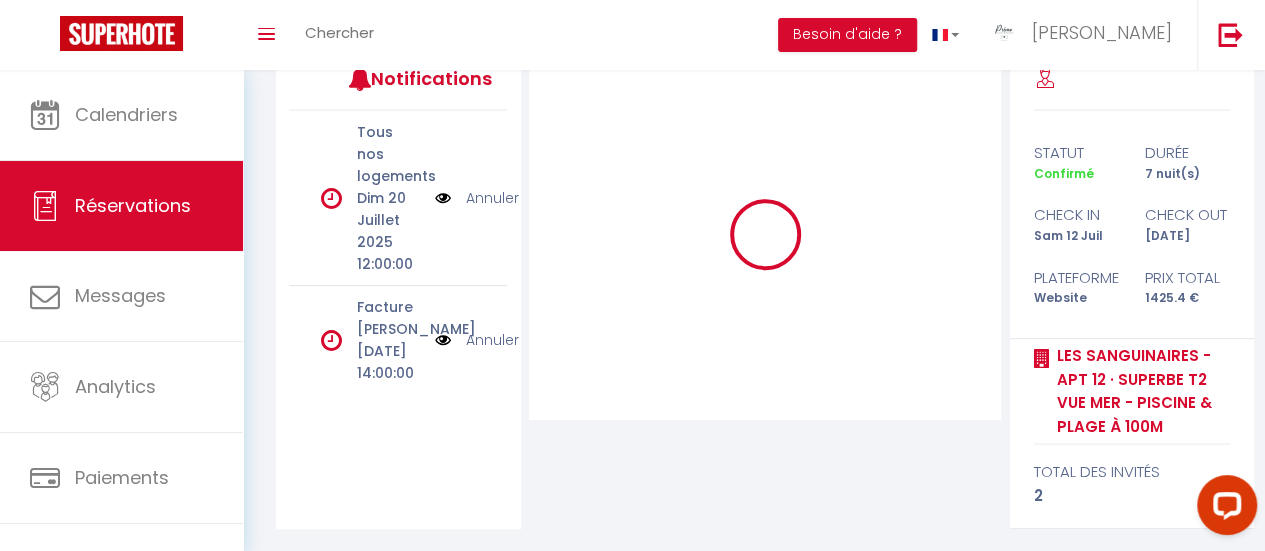 type 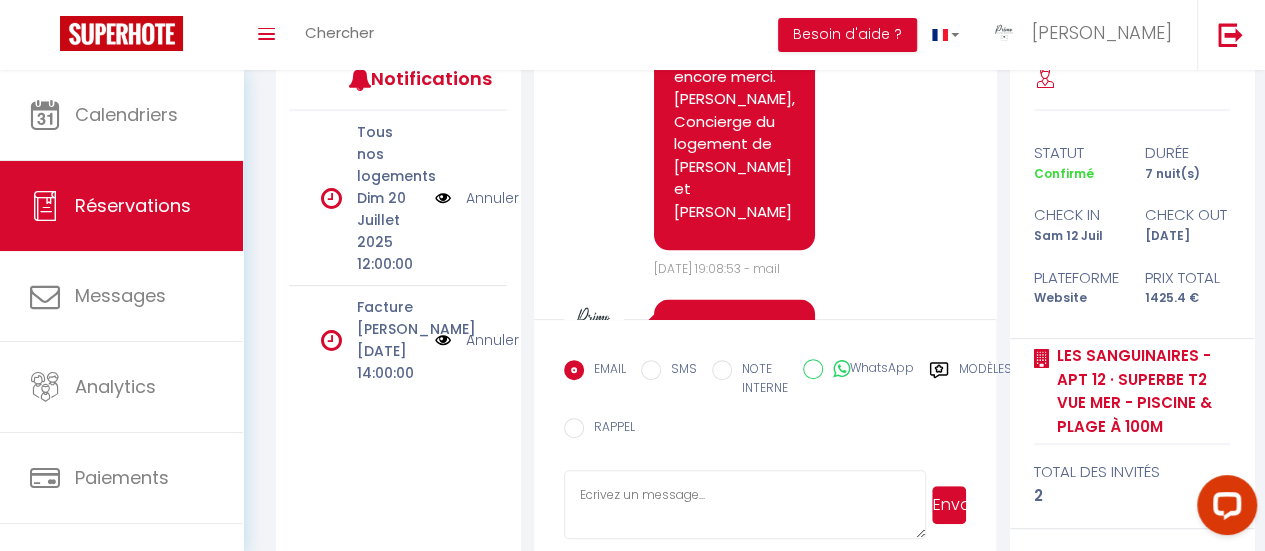 scroll, scrollTop: 0, scrollLeft: 0, axis: both 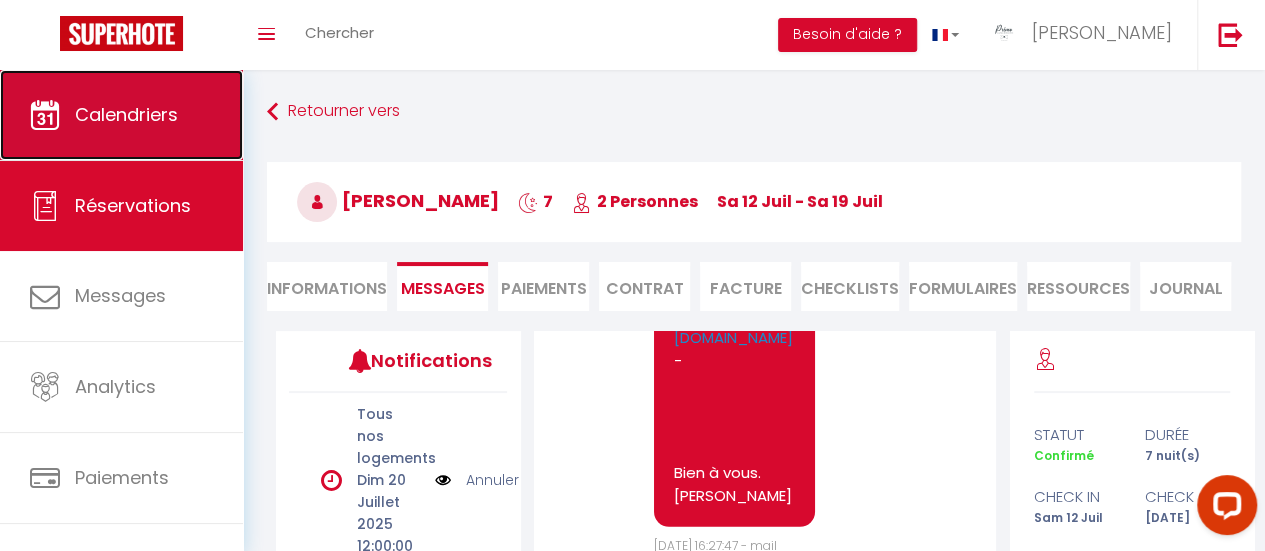 click on "Calendriers" at bounding box center (126, 114) 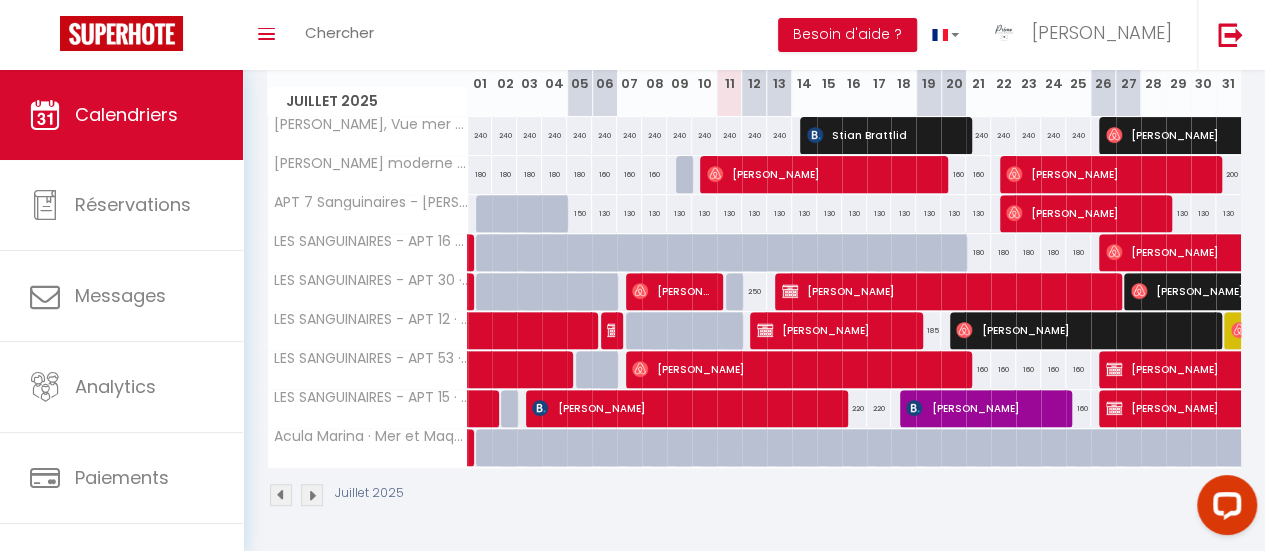 scroll, scrollTop: 310, scrollLeft: 0, axis: vertical 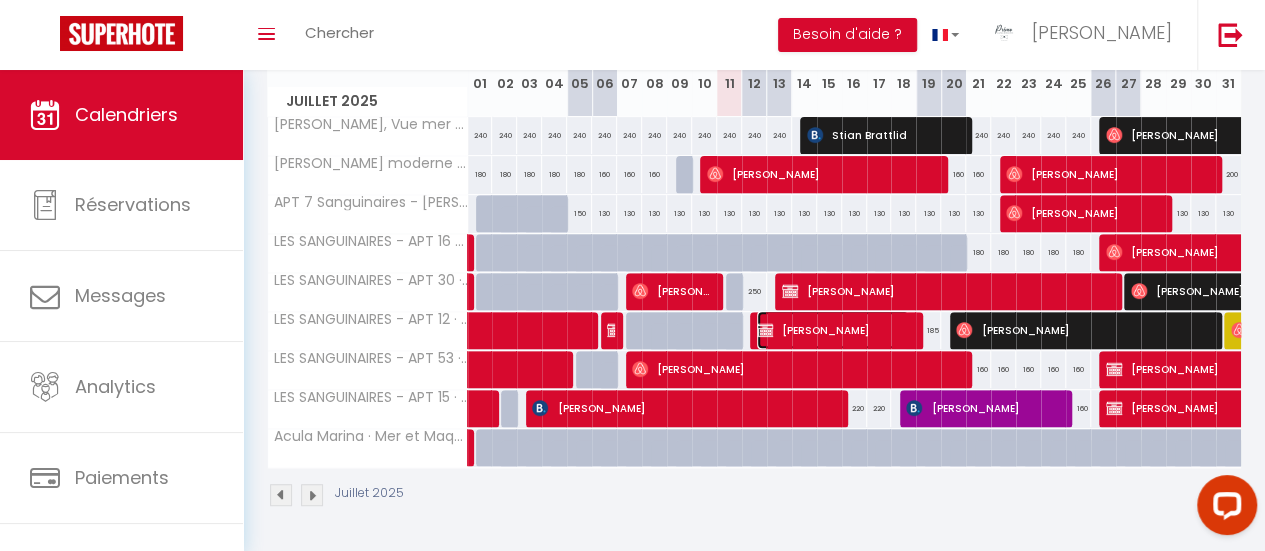 click at bounding box center [765, 330] 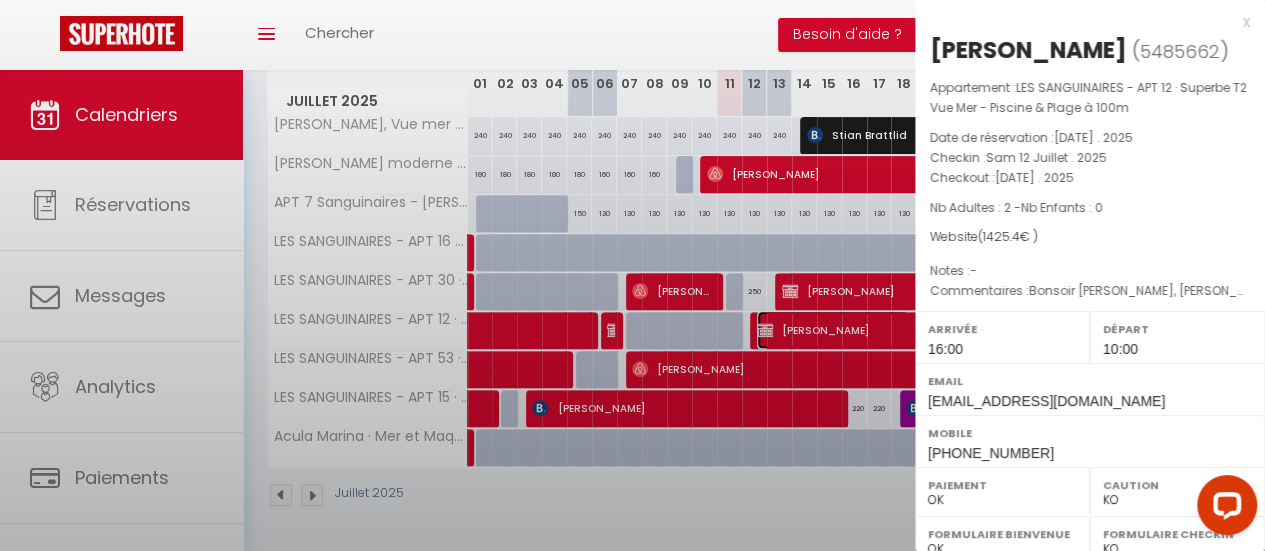 select on "42168" 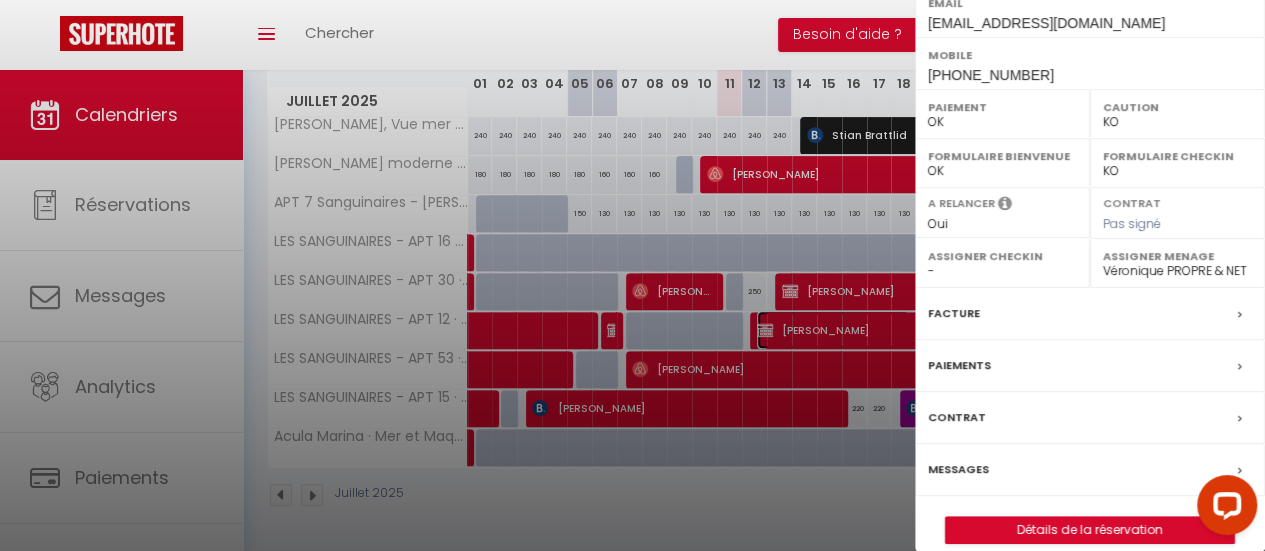 scroll, scrollTop: 396, scrollLeft: 0, axis: vertical 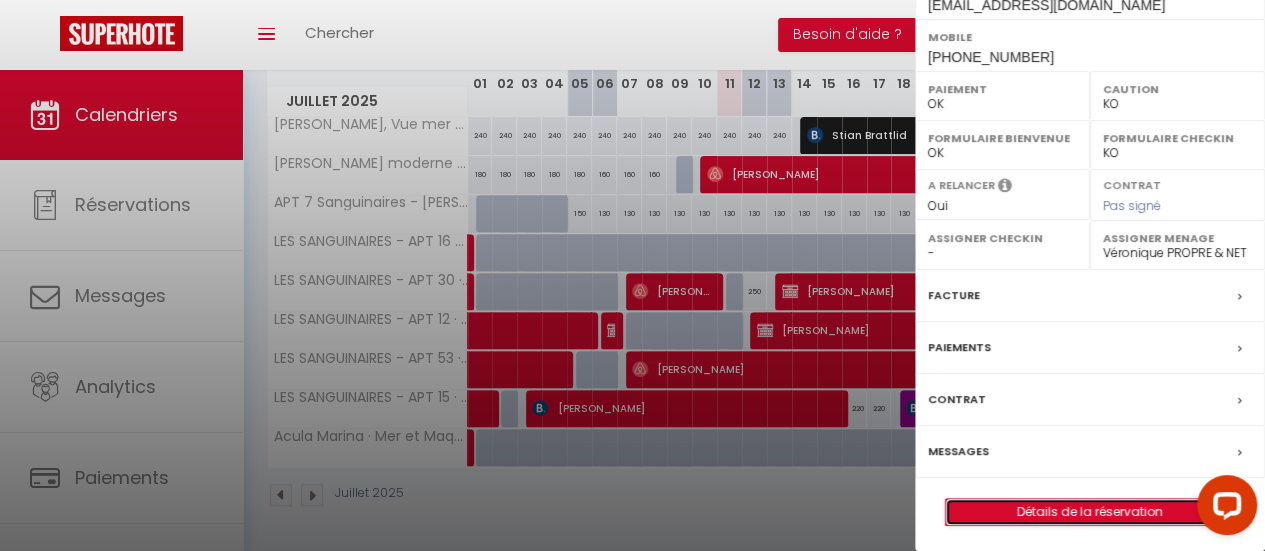 click on "Détails de la réservation" at bounding box center (1090, 512) 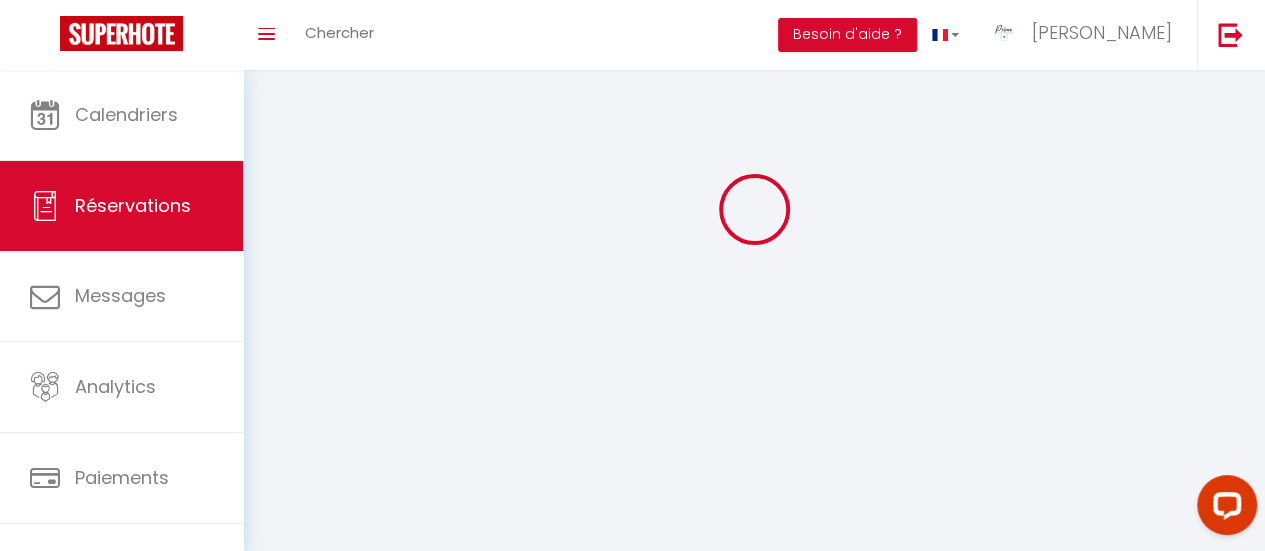 scroll, scrollTop: 0, scrollLeft: 0, axis: both 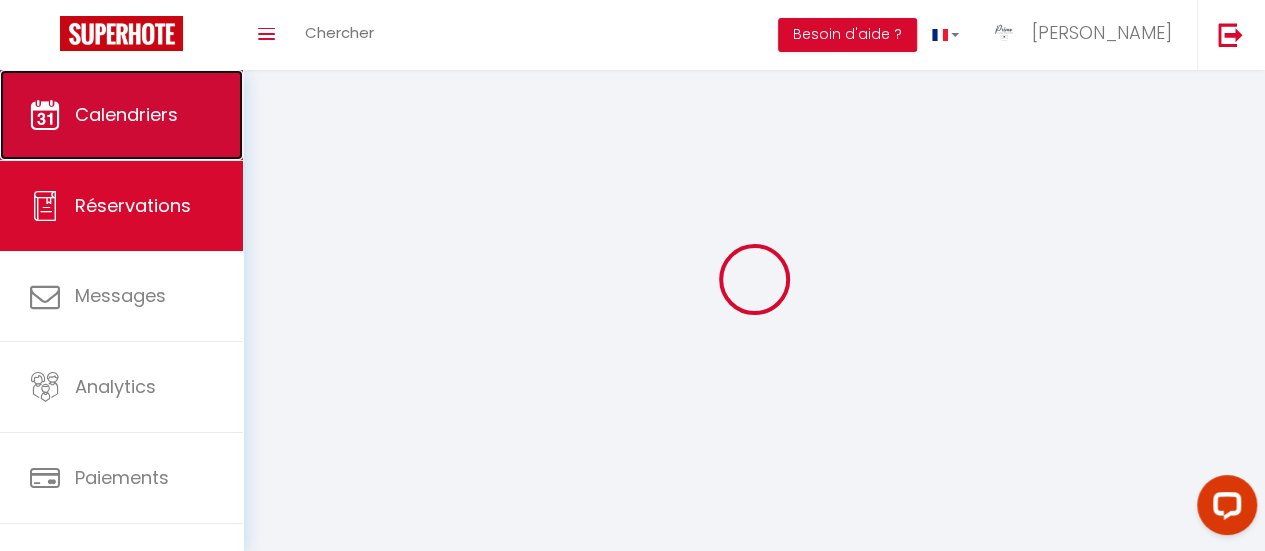 click on "Calendriers" at bounding box center (121, 115) 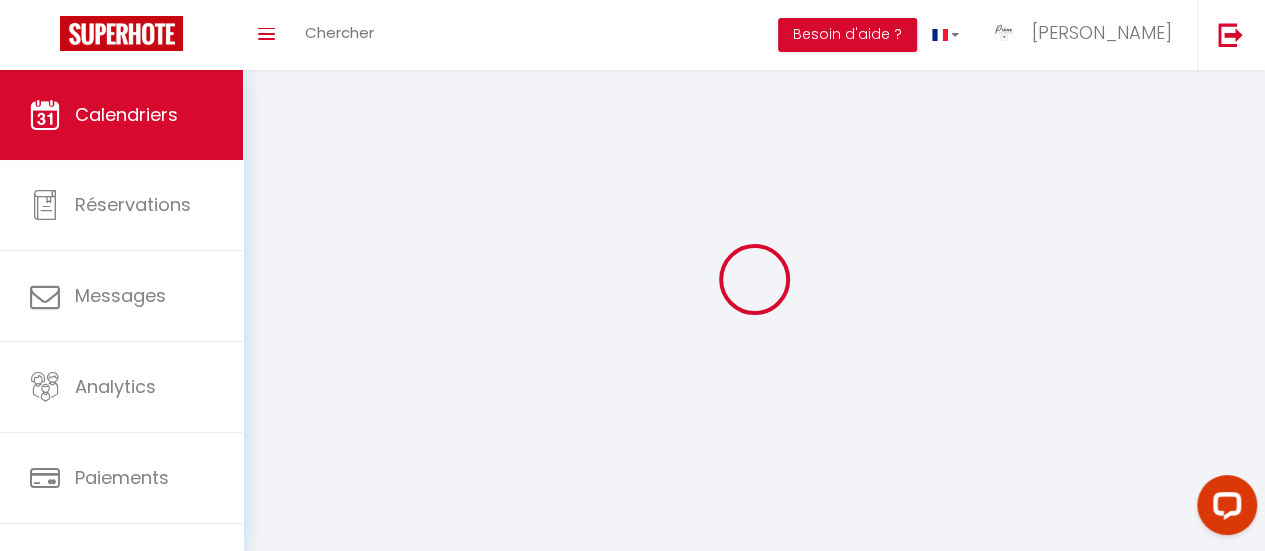 select 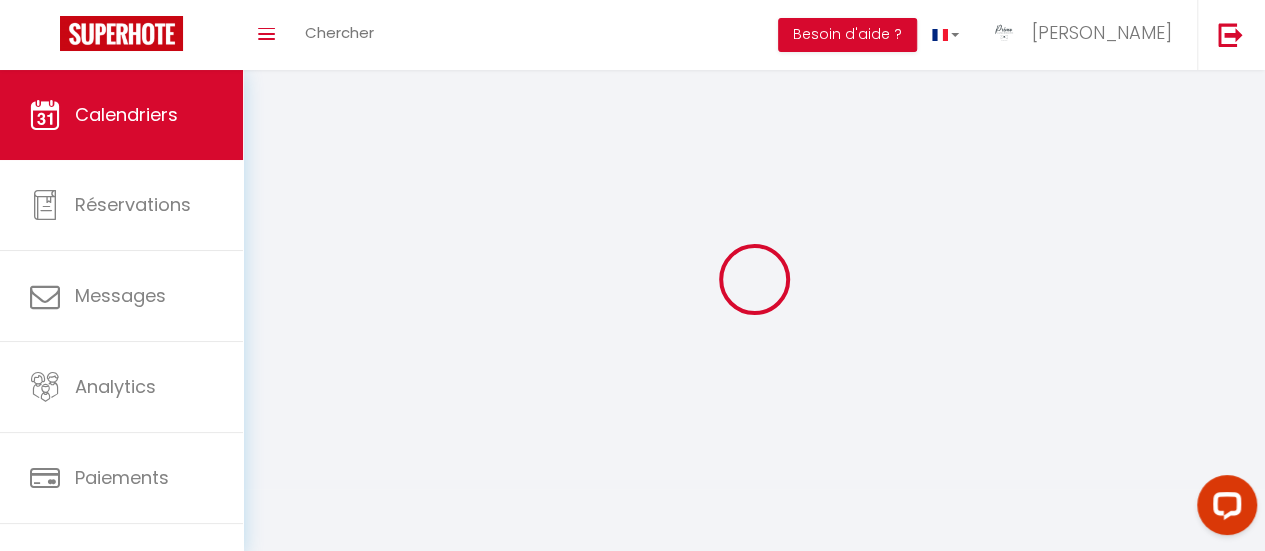 select 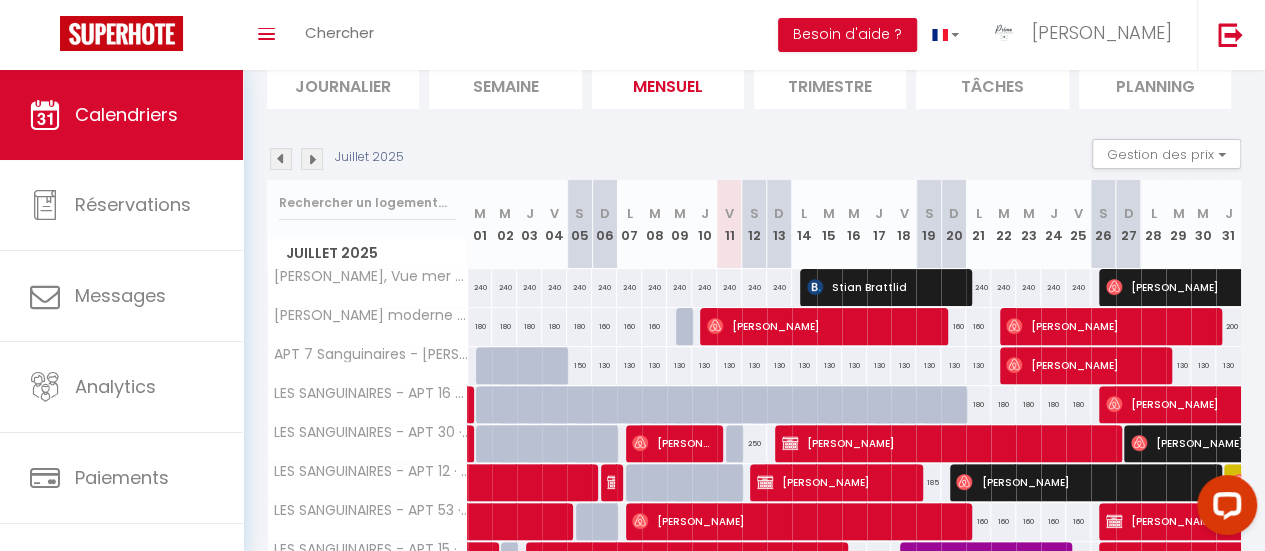 scroll, scrollTop: 300, scrollLeft: 0, axis: vertical 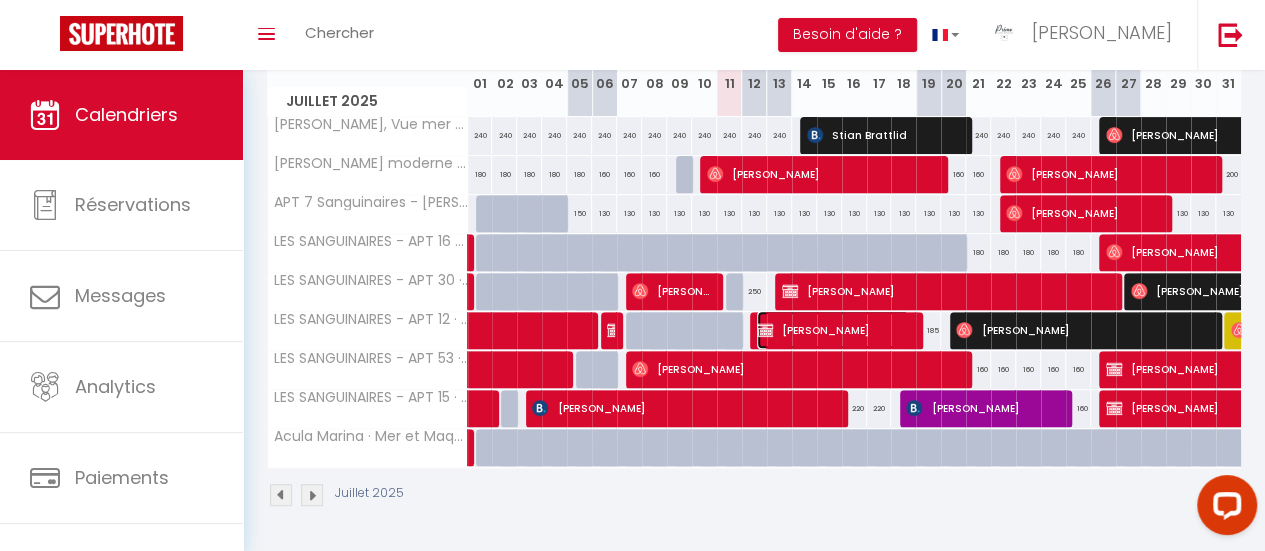 click on "[PERSON_NAME]" at bounding box center [833, 330] 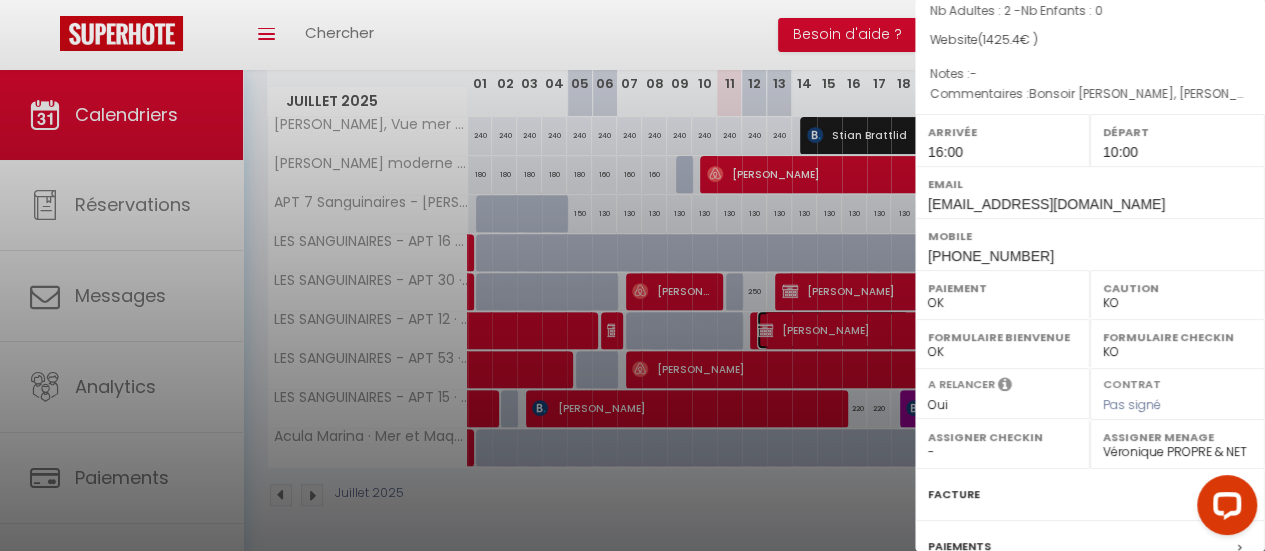 scroll, scrollTop: 396, scrollLeft: 0, axis: vertical 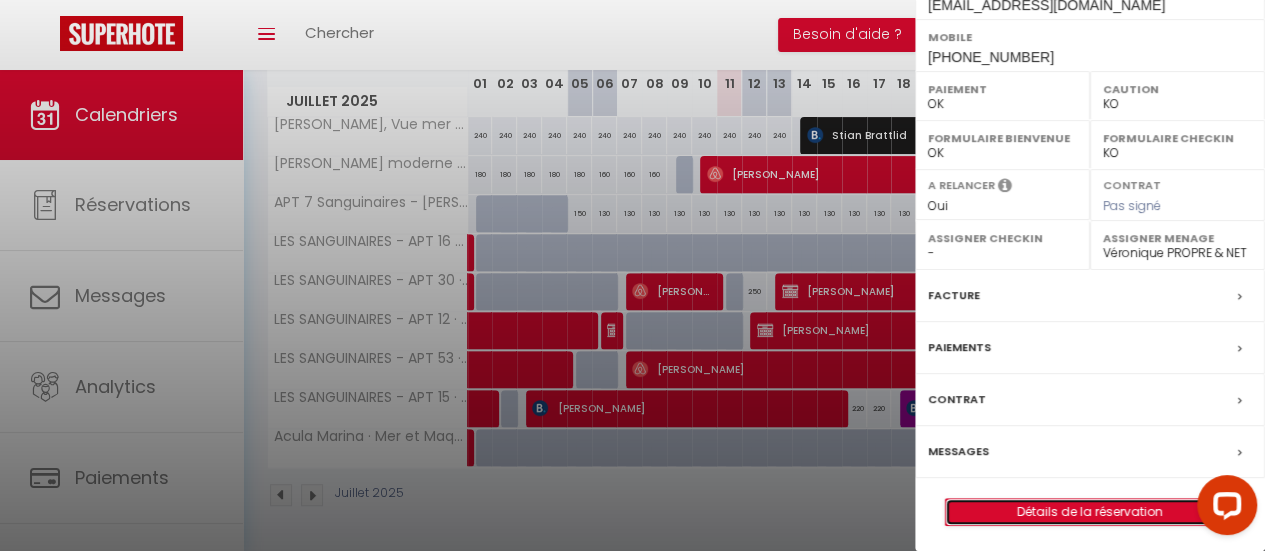 click on "Détails de la réservation" at bounding box center [1090, 512] 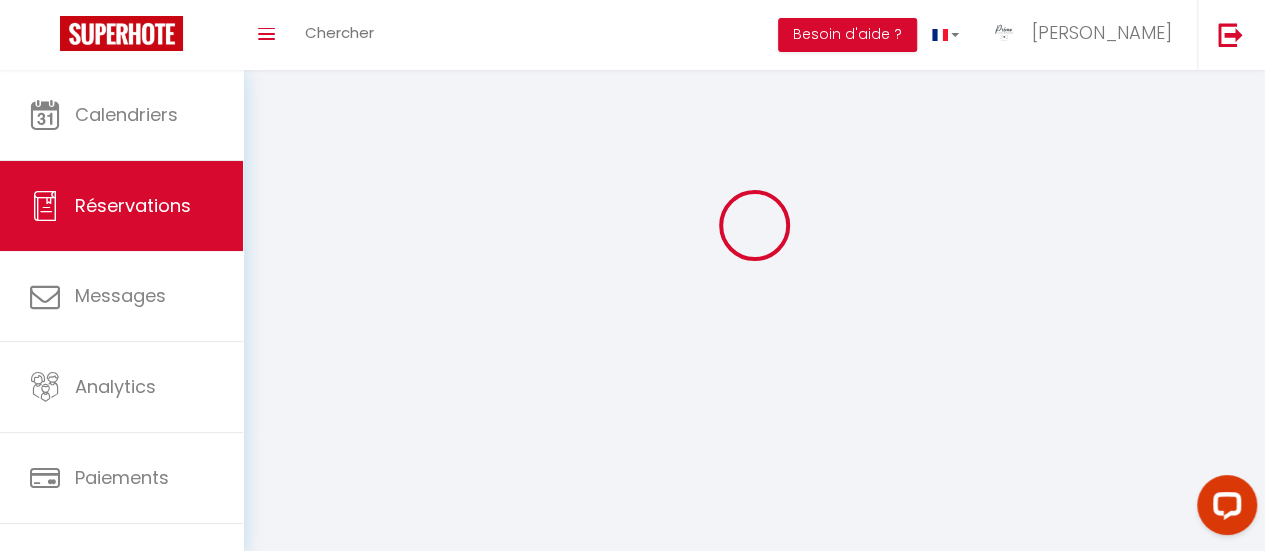 scroll, scrollTop: 70, scrollLeft: 0, axis: vertical 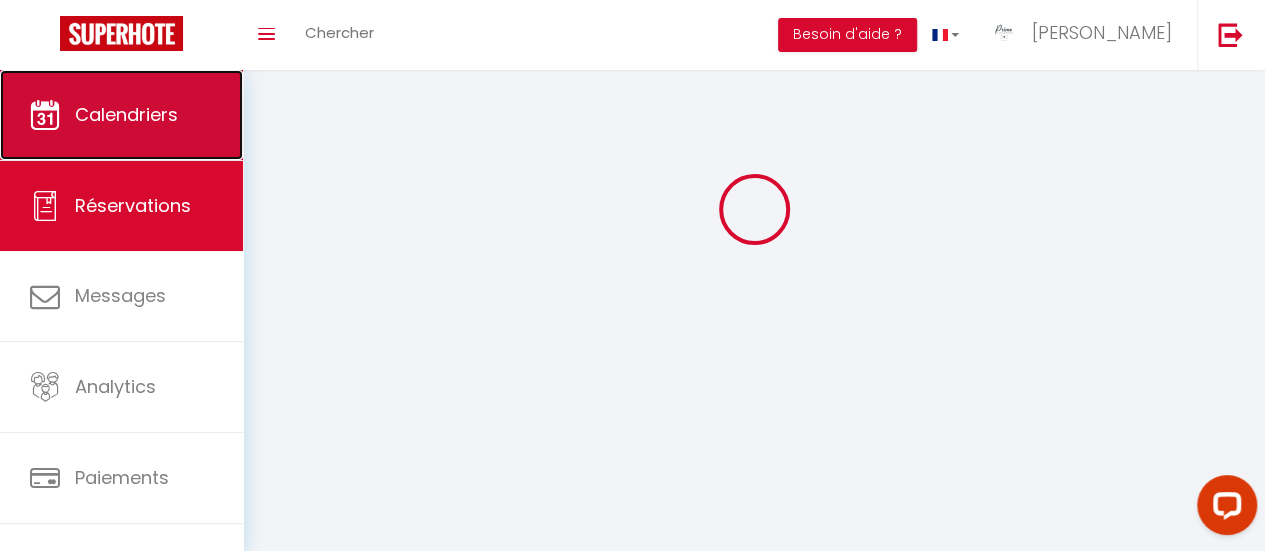 click on "Calendriers" at bounding box center (121, 115) 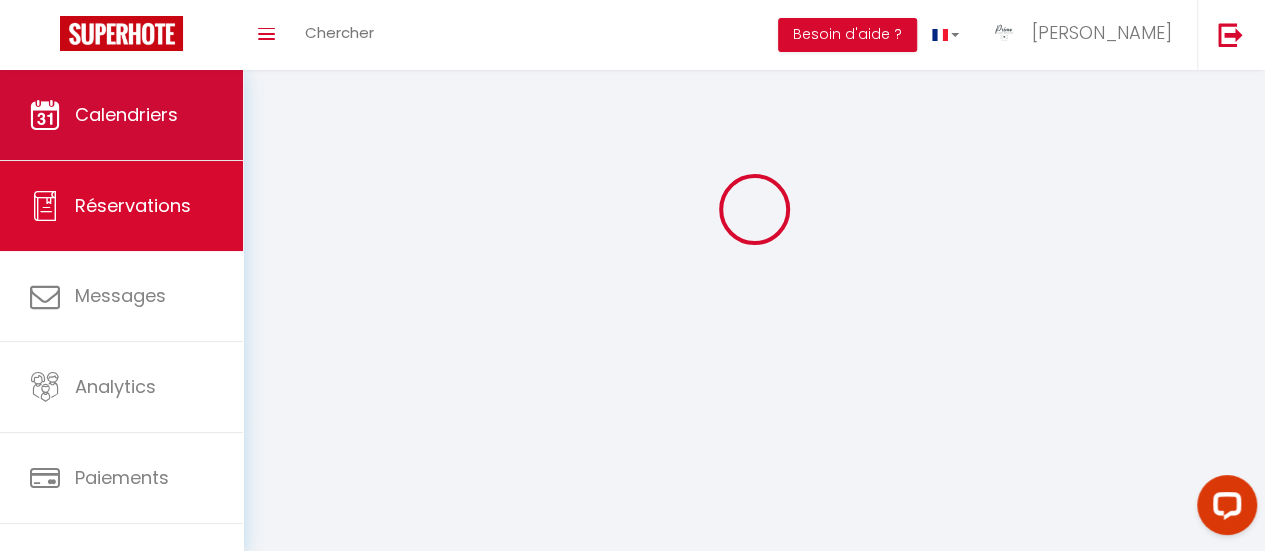scroll, scrollTop: 0, scrollLeft: 0, axis: both 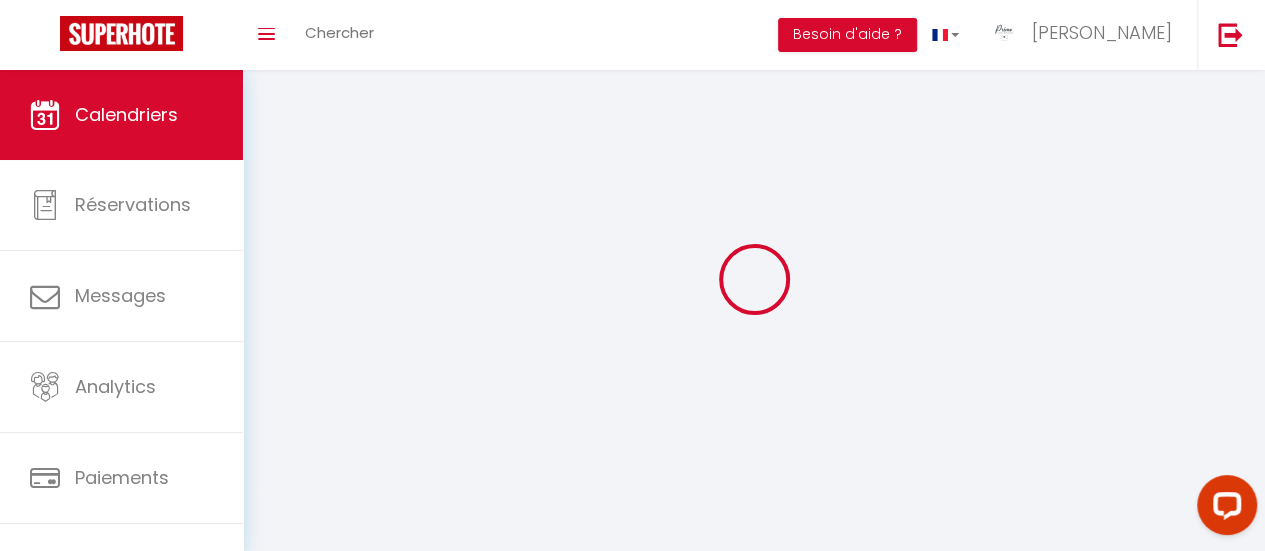 select 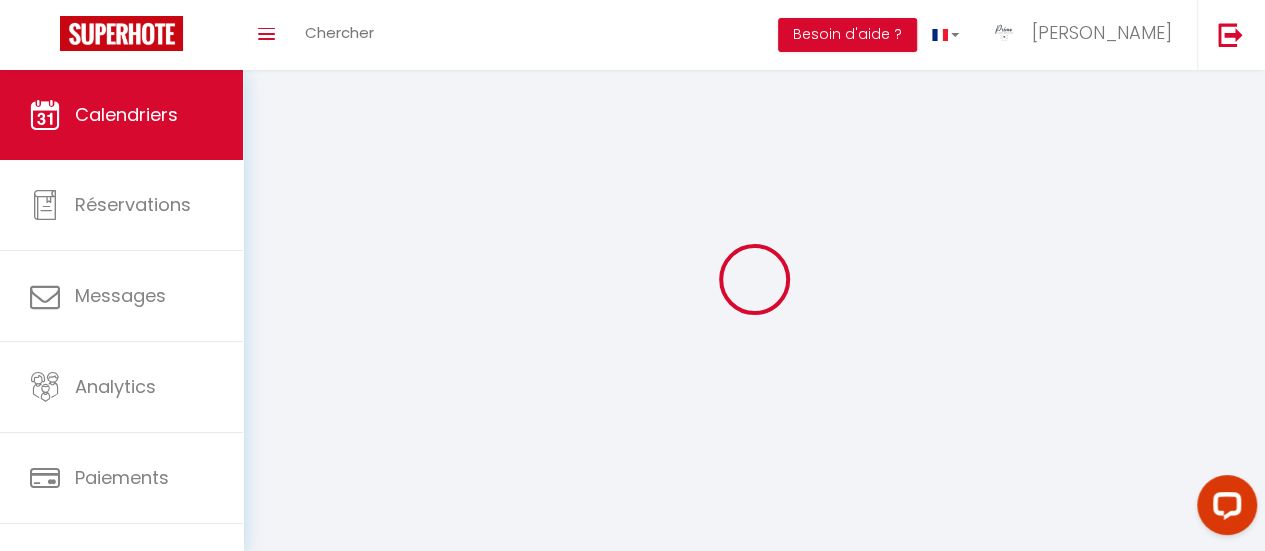 select 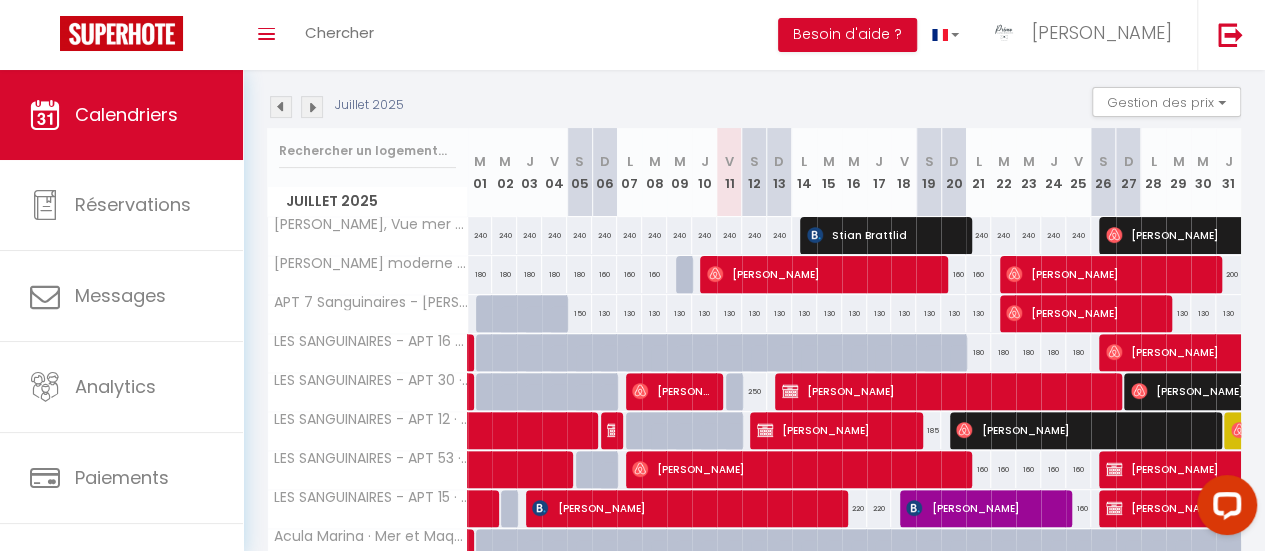 scroll, scrollTop: 300, scrollLeft: 0, axis: vertical 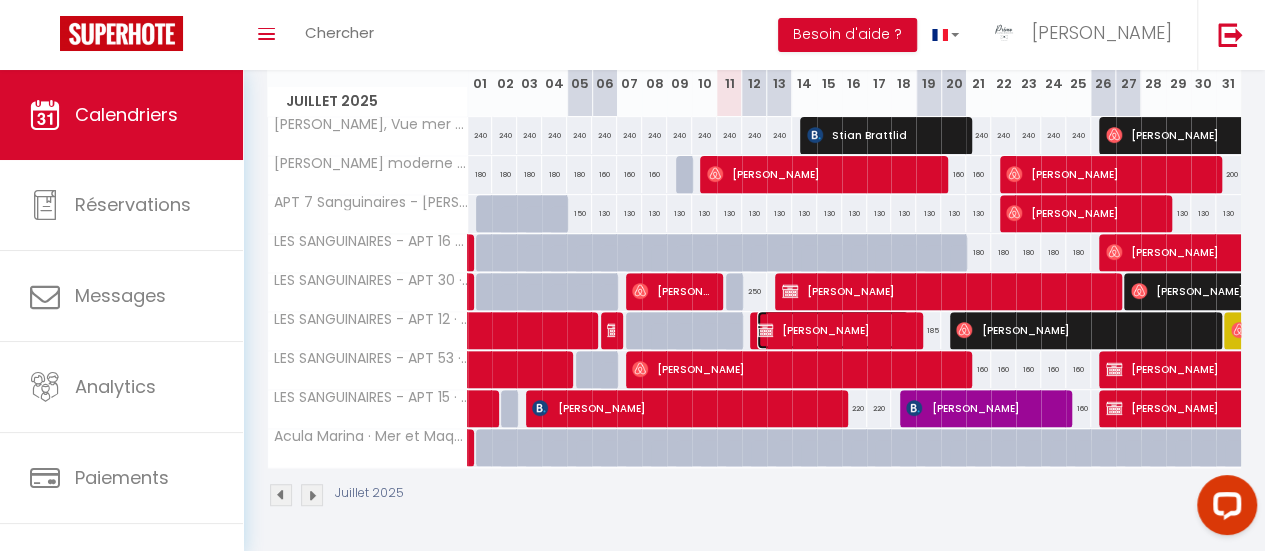 click at bounding box center (765, 330) 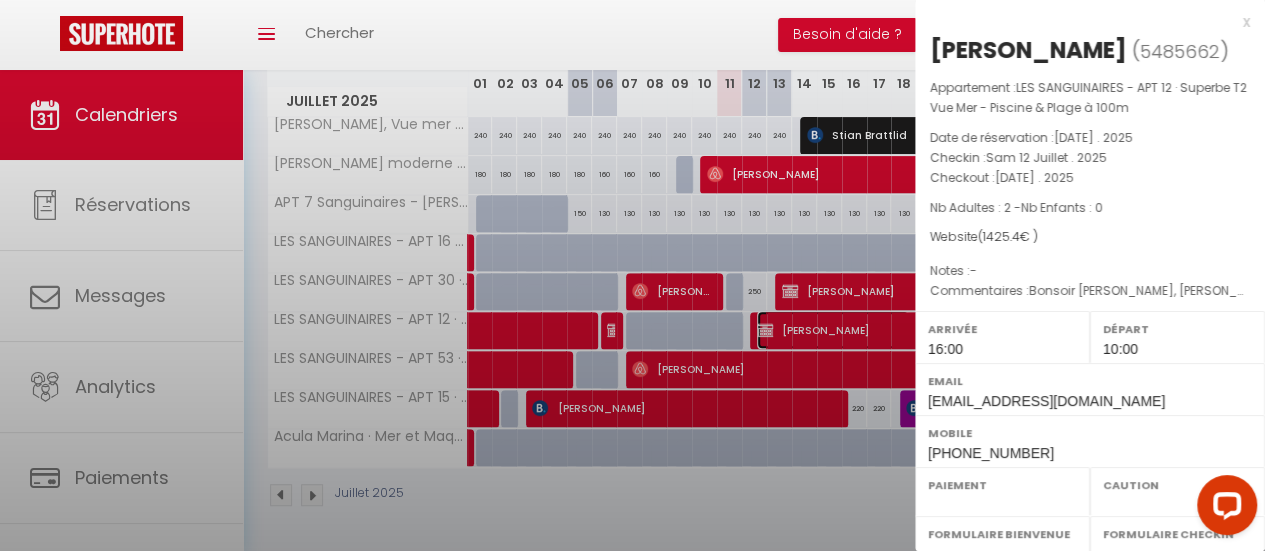 select on "OK" 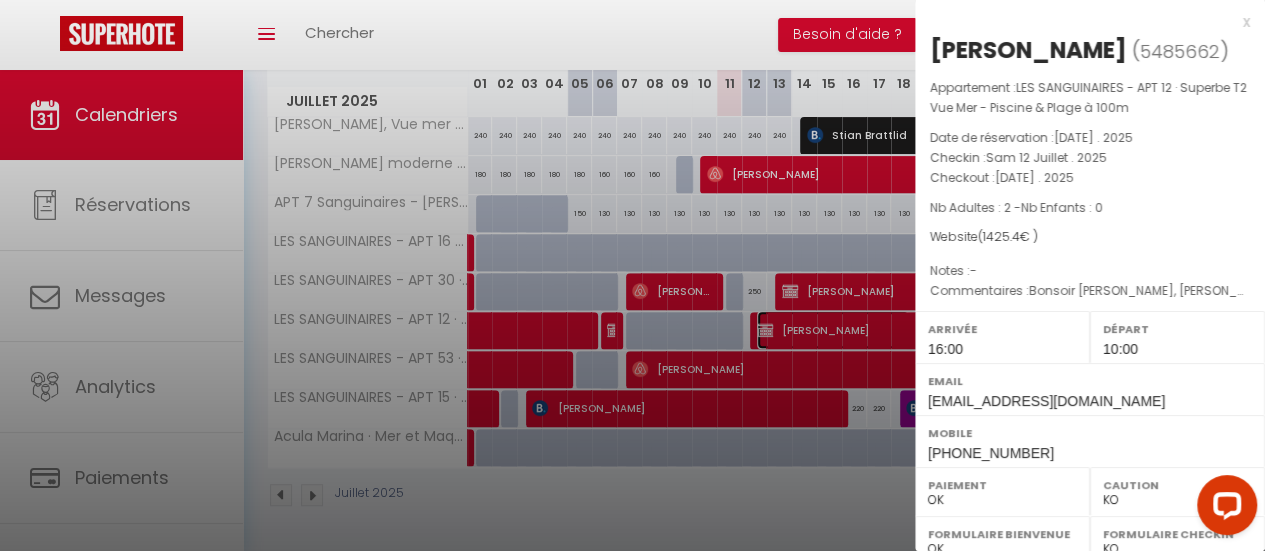 scroll, scrollTop: 310, scrollLeft: 0, axis: vertical 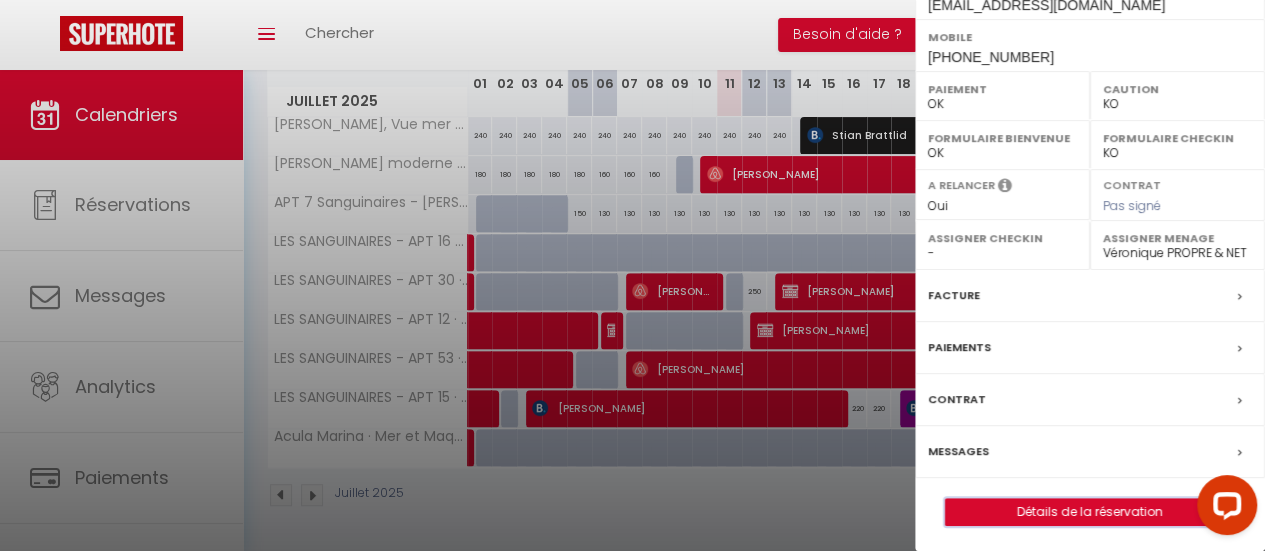click on "Détails de la réservation" at bounding box center [1090, 512] 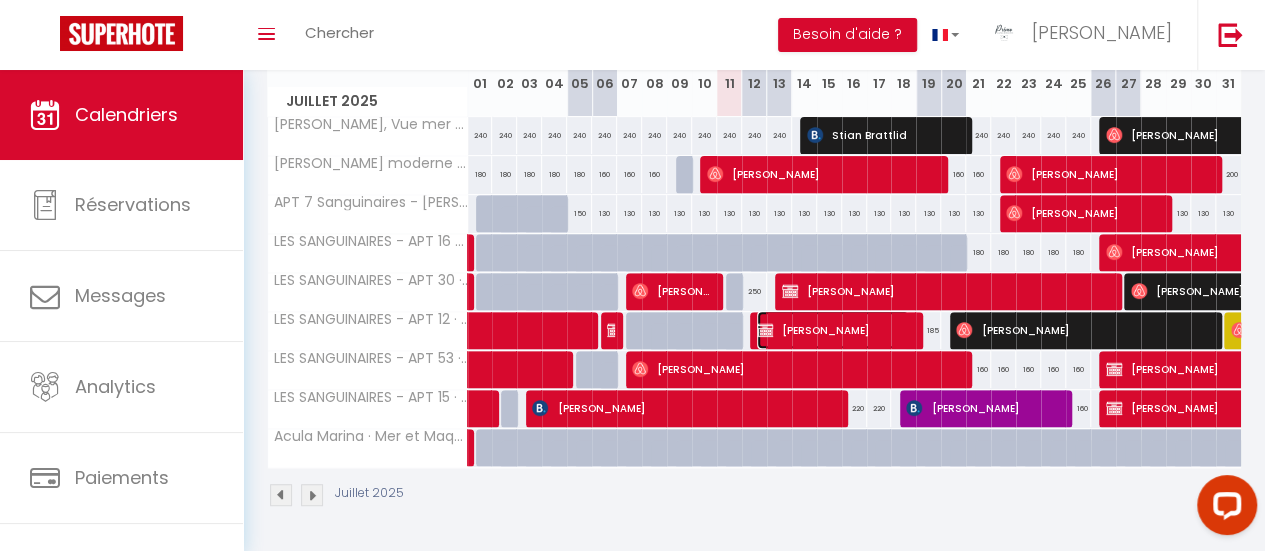 click on "[PERSON_NAME]" at bounding box center [833, 330] 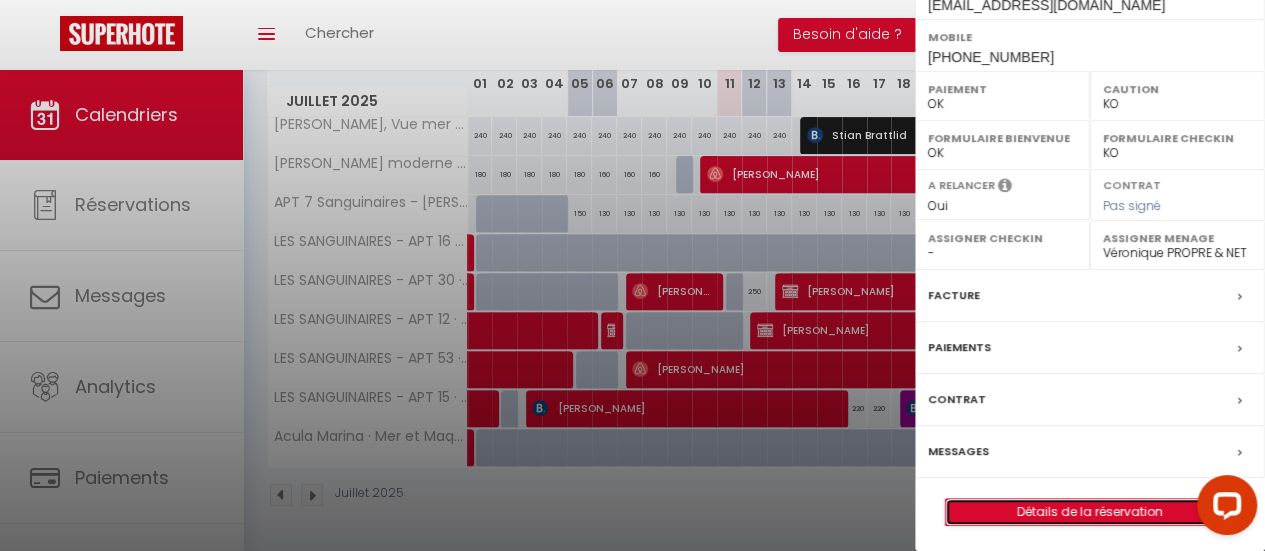 click on "Détails de la réservation" at bounding box center (1090, 512) 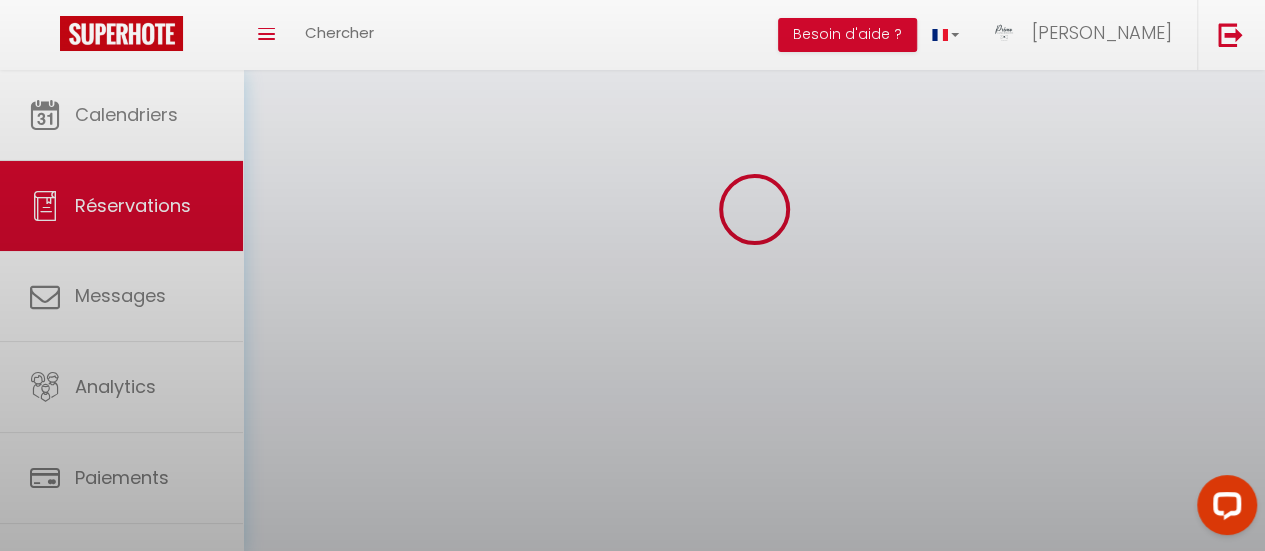 scroll, scrollTop: 0, scrollLeft: 0, axis: both 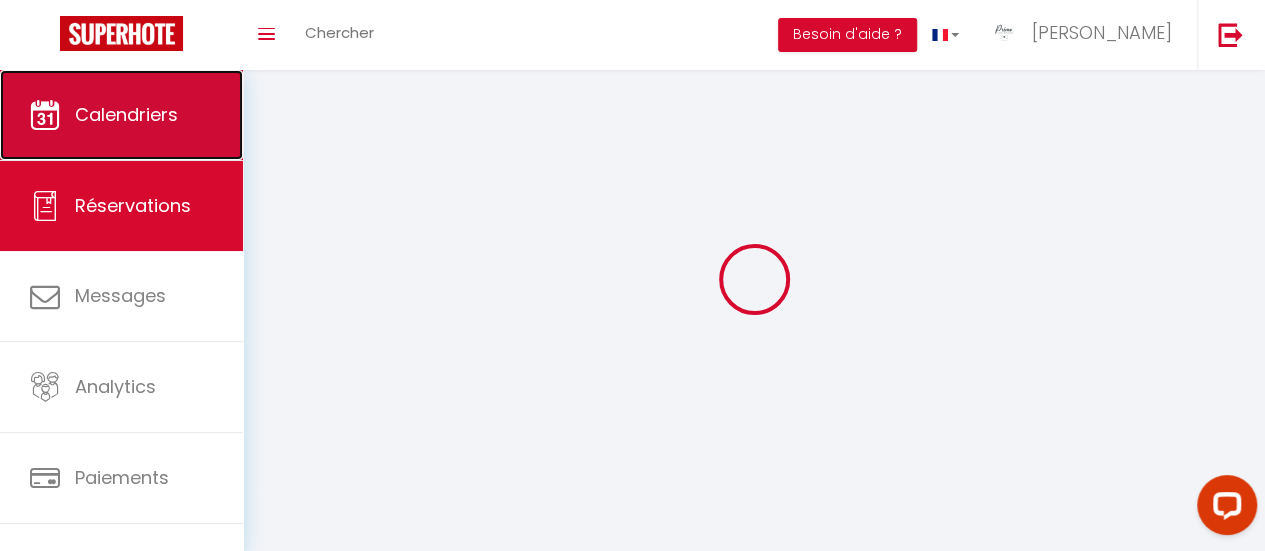 click on "Calendriers" at bounding box center [126, 114] 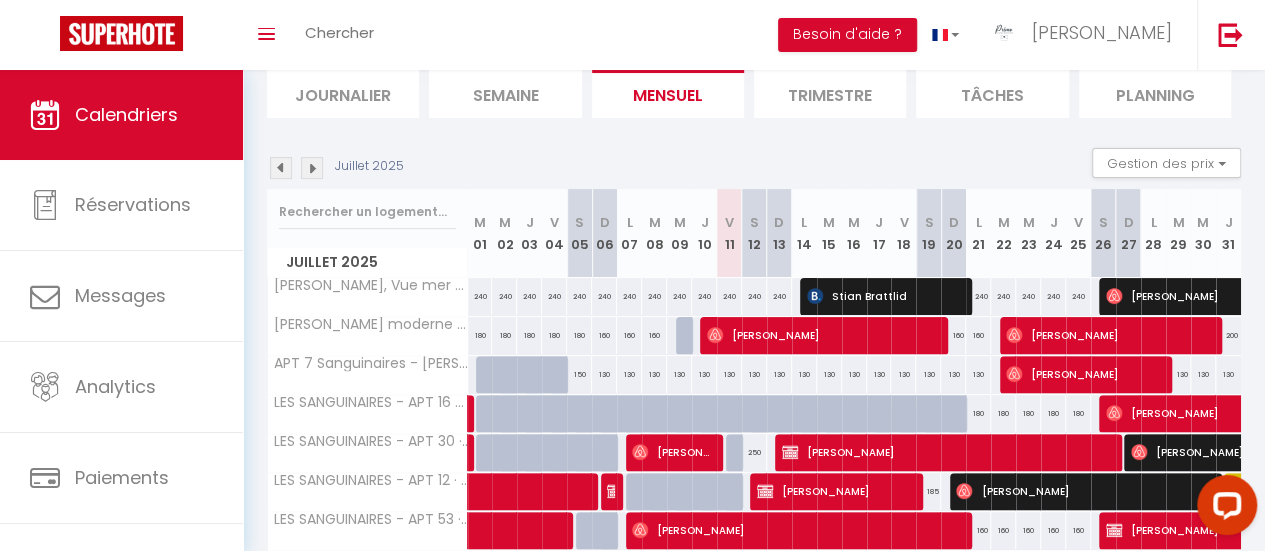 scroll, scrollTop: 300, scrollLeft: 0, axis: vertical 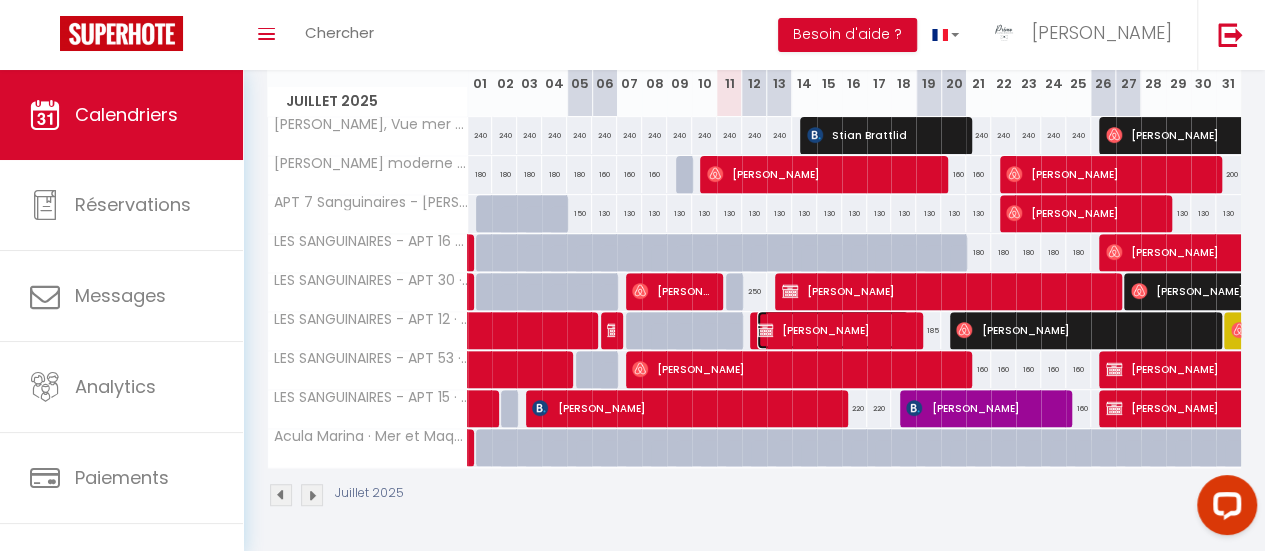 click at bounding box center [765, 330] 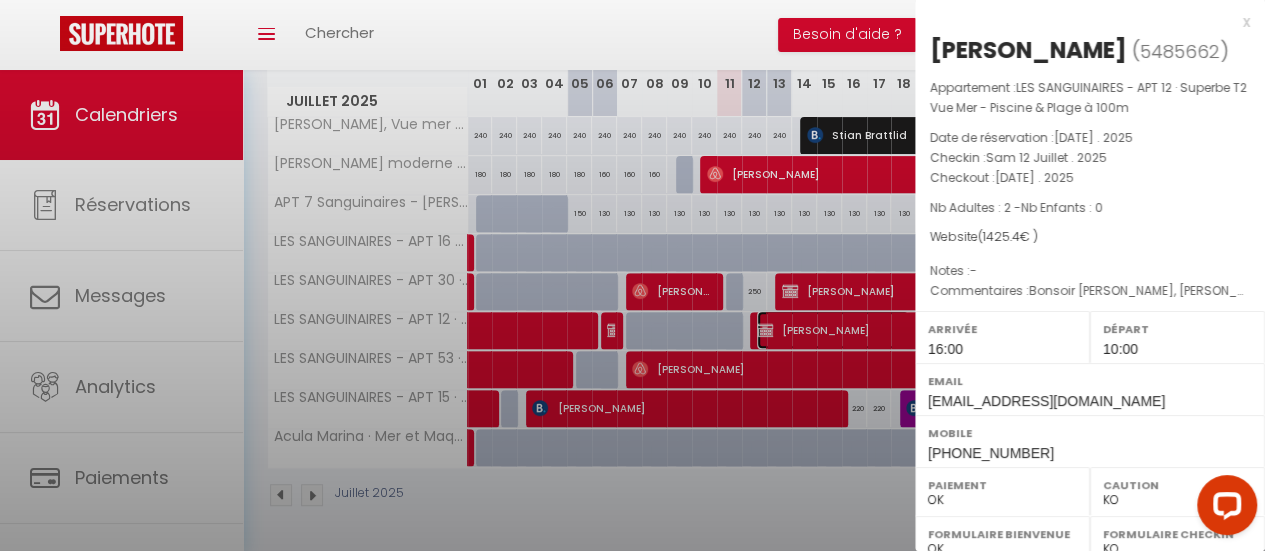 select on "42168" 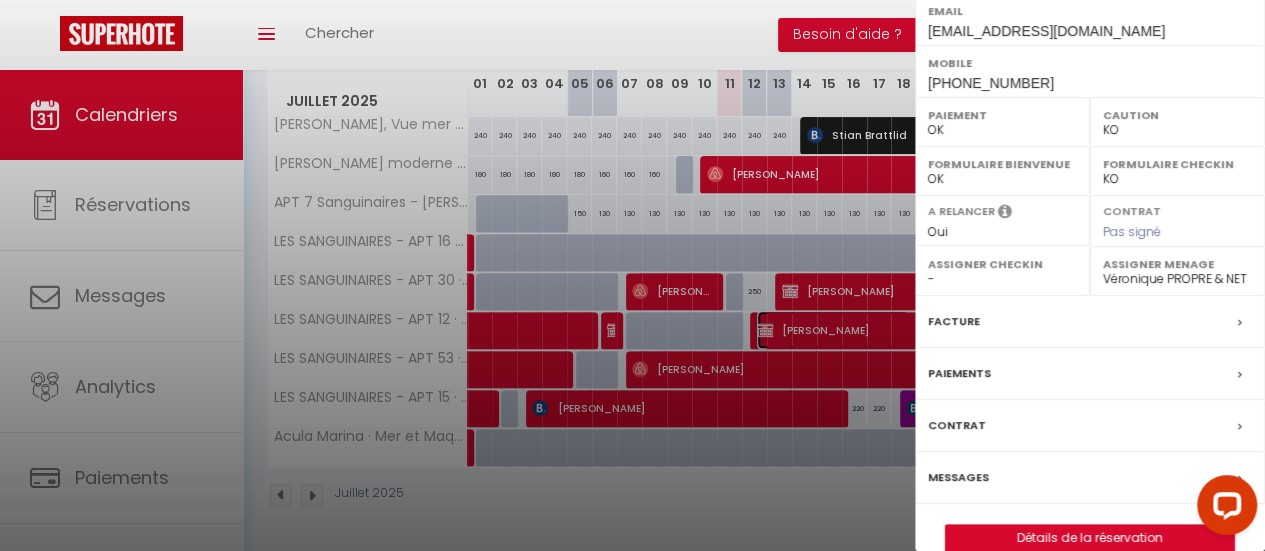 scroll, scrollTop: 396, scrollLeft: 0, axis: vertical 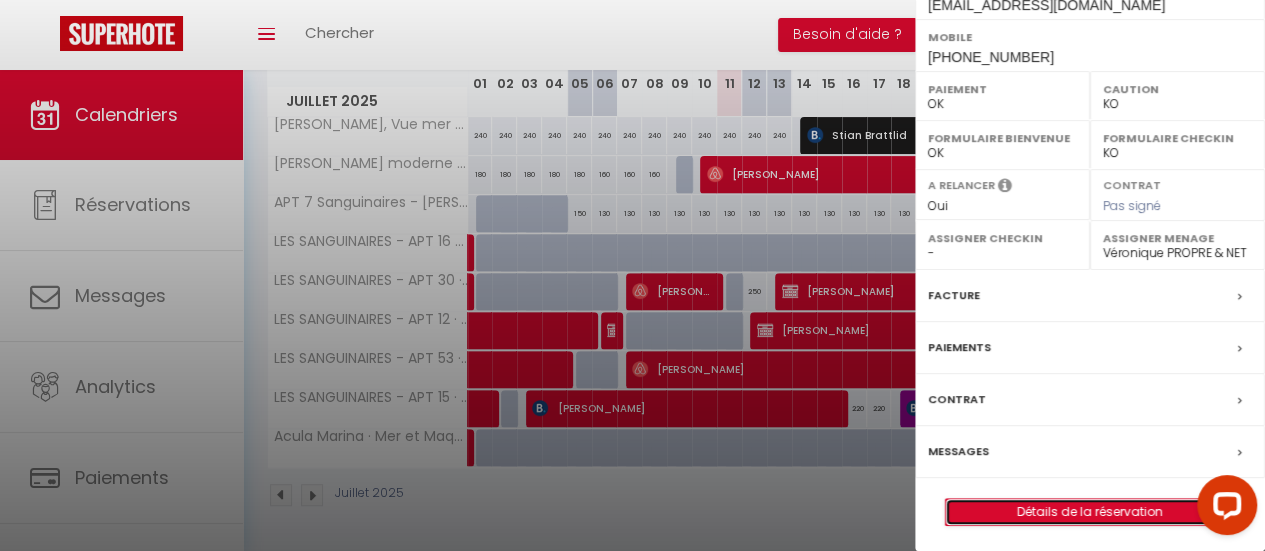 click on "Détails de la réservation" at bounding box center [1090, 512] 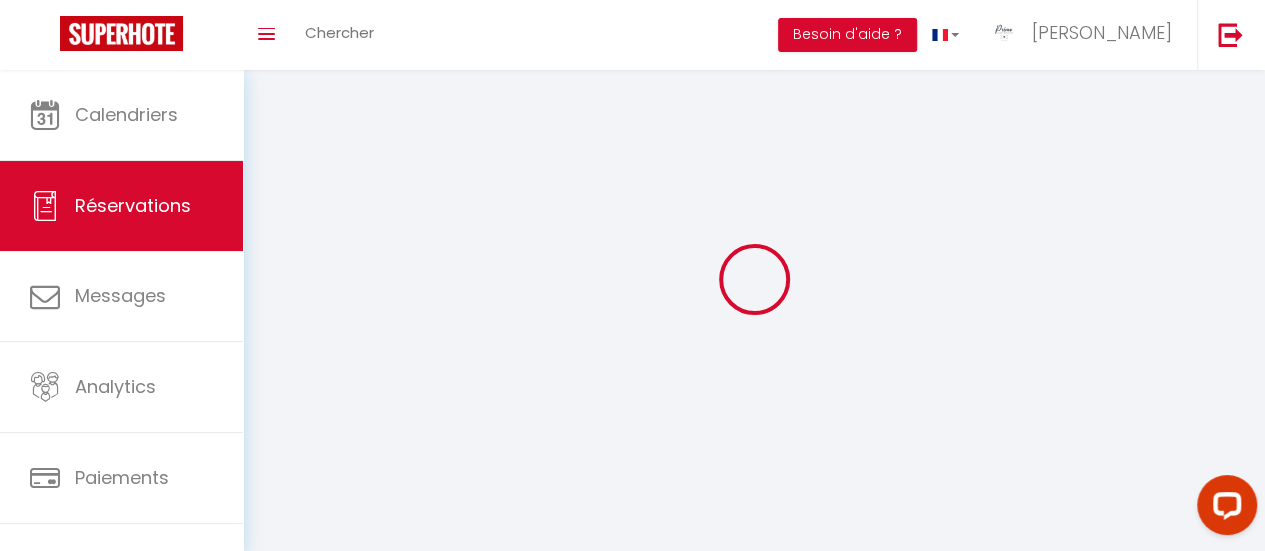 scroll, scrollTop: 70, scrollLeft: 0, axis: vertical 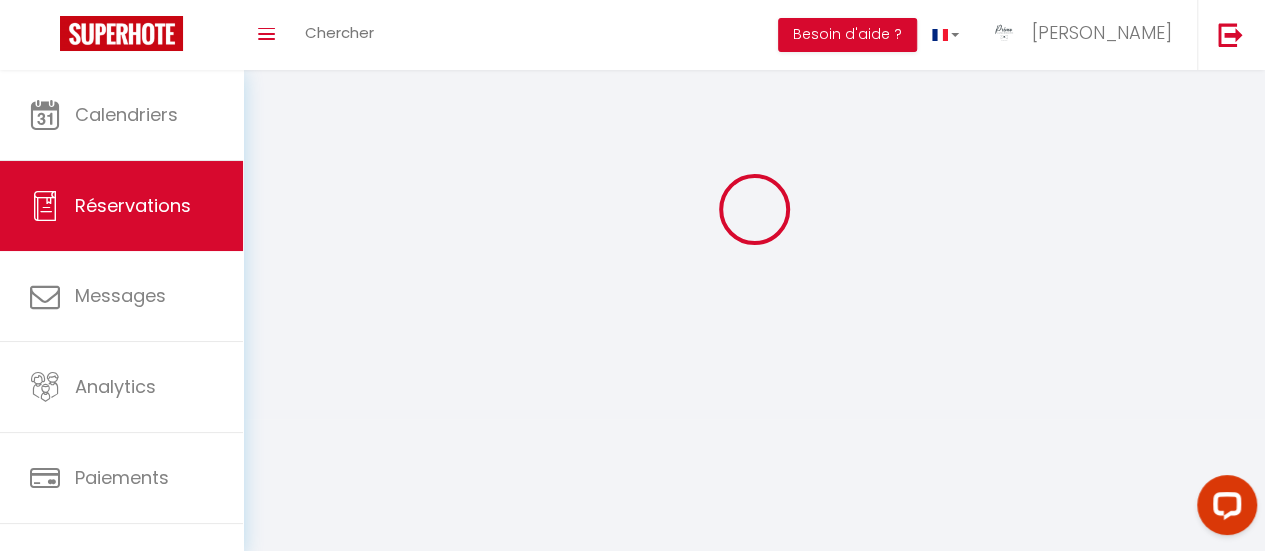 select 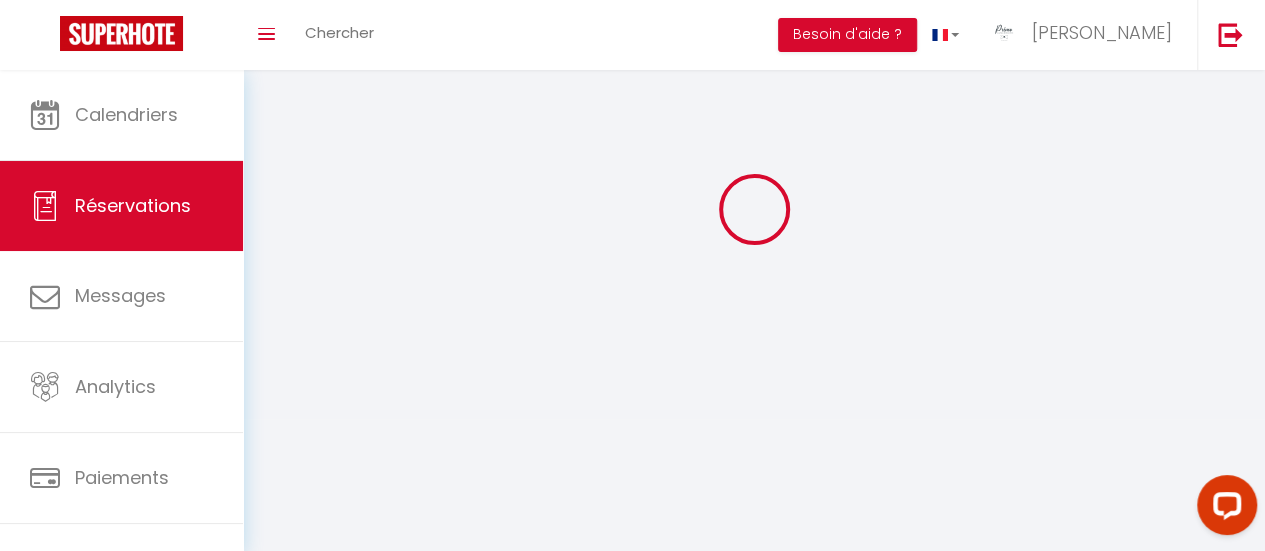 select 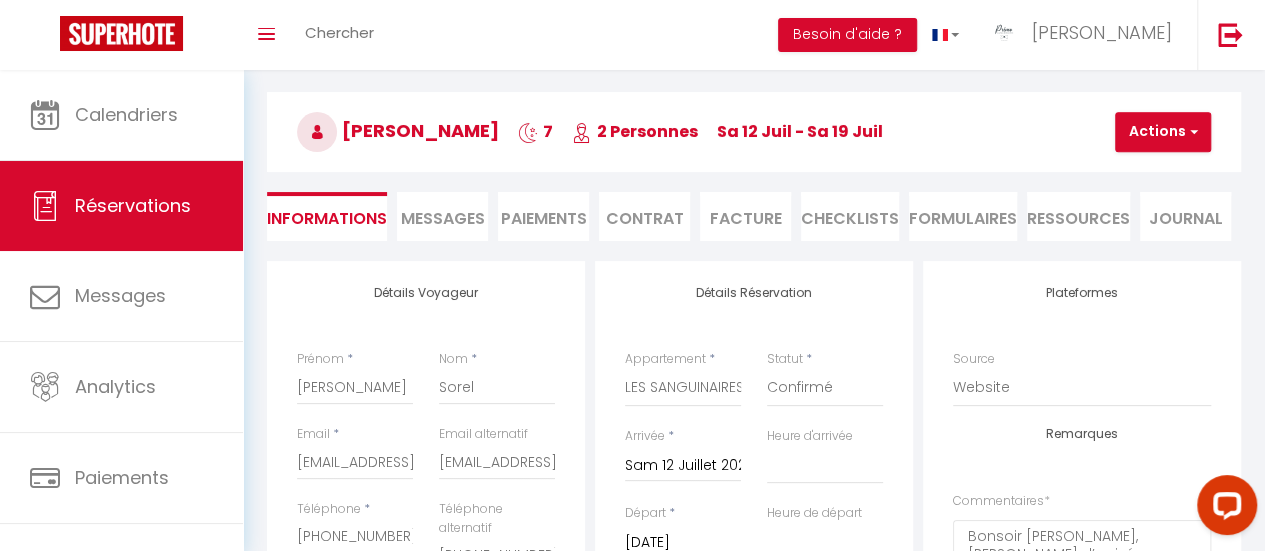type on "60" 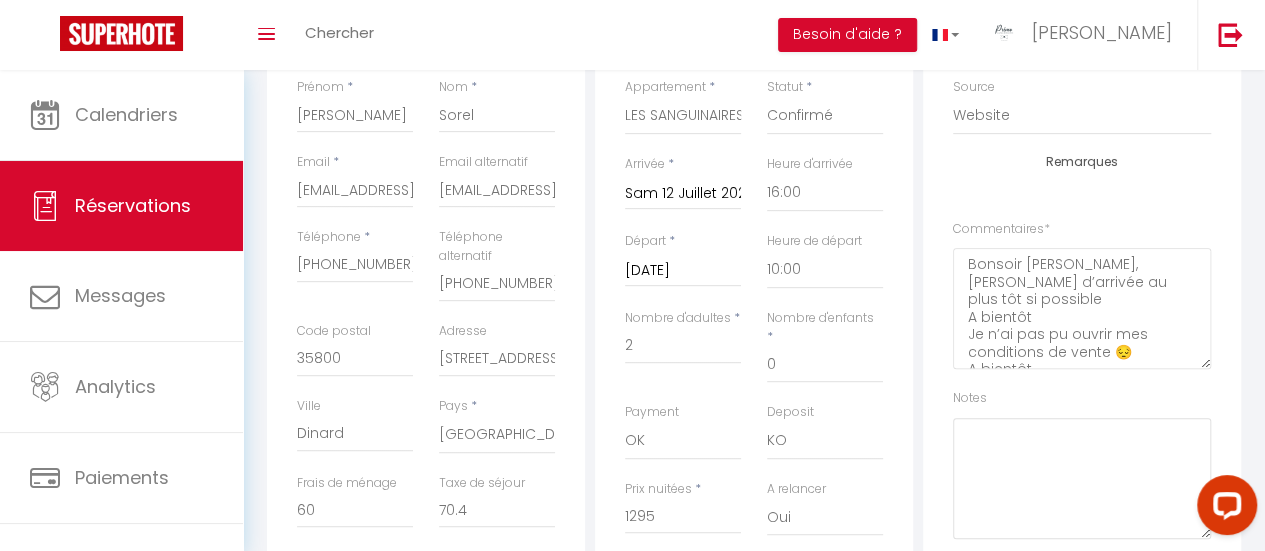 scroll, scrollTop: 370, scrollLeft: 0, axis: vertical 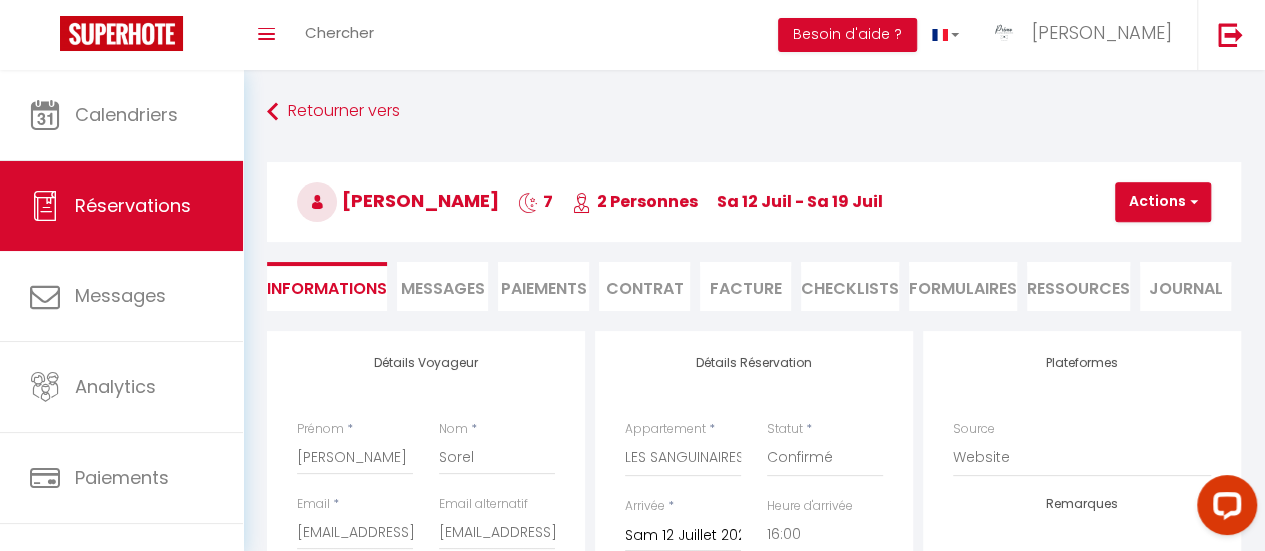 click on "Paiements" at bounding box center (543, 286) 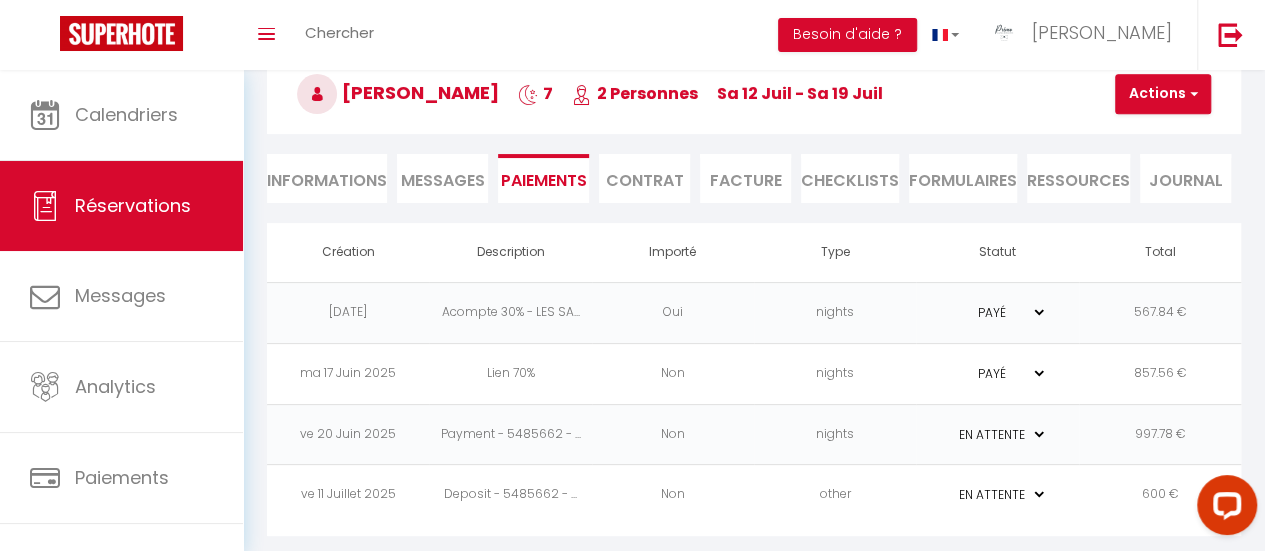 scroll, scrollTop: 111, scrollLeft: 0, axis: vertical 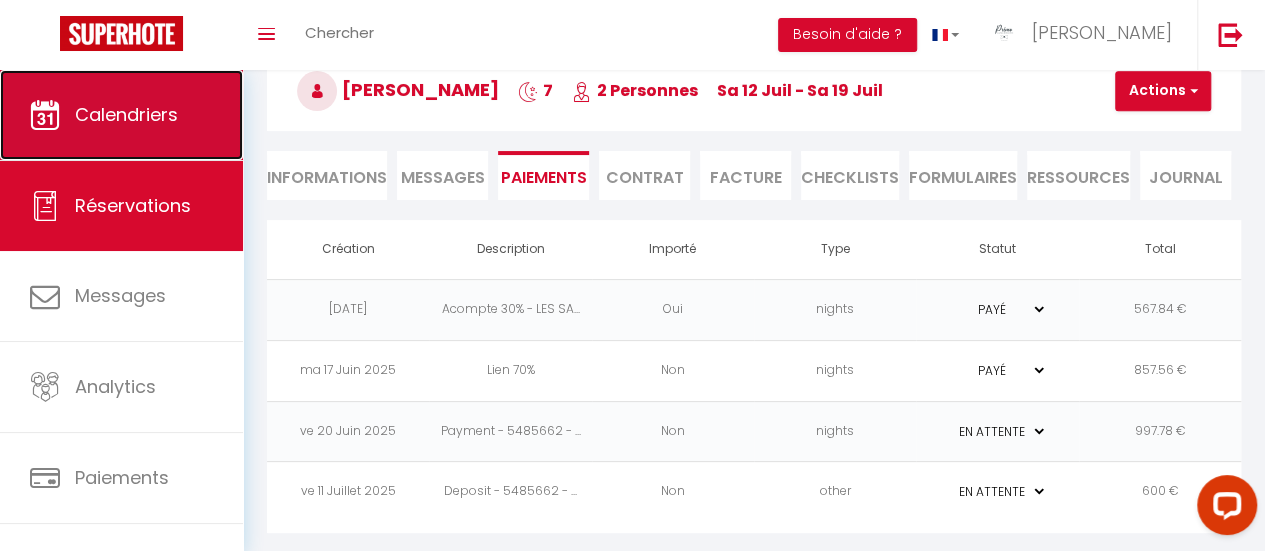 click on "Calendriers" at bounding box center [126, 114] 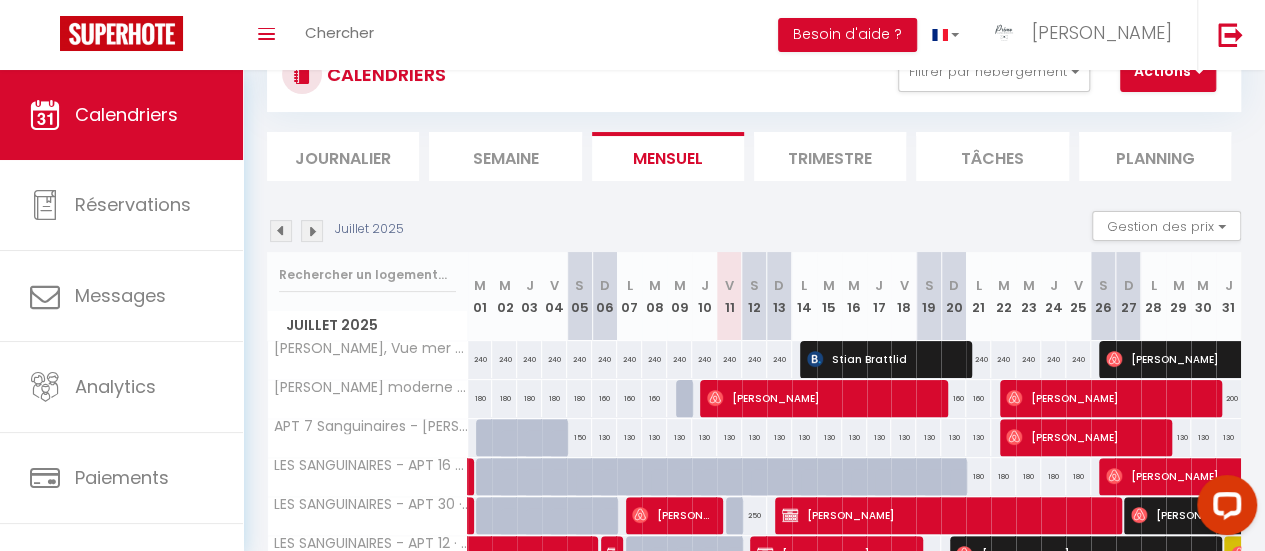 scroll, scrollTop: 200, scrollLeft: 0, axis: vertical 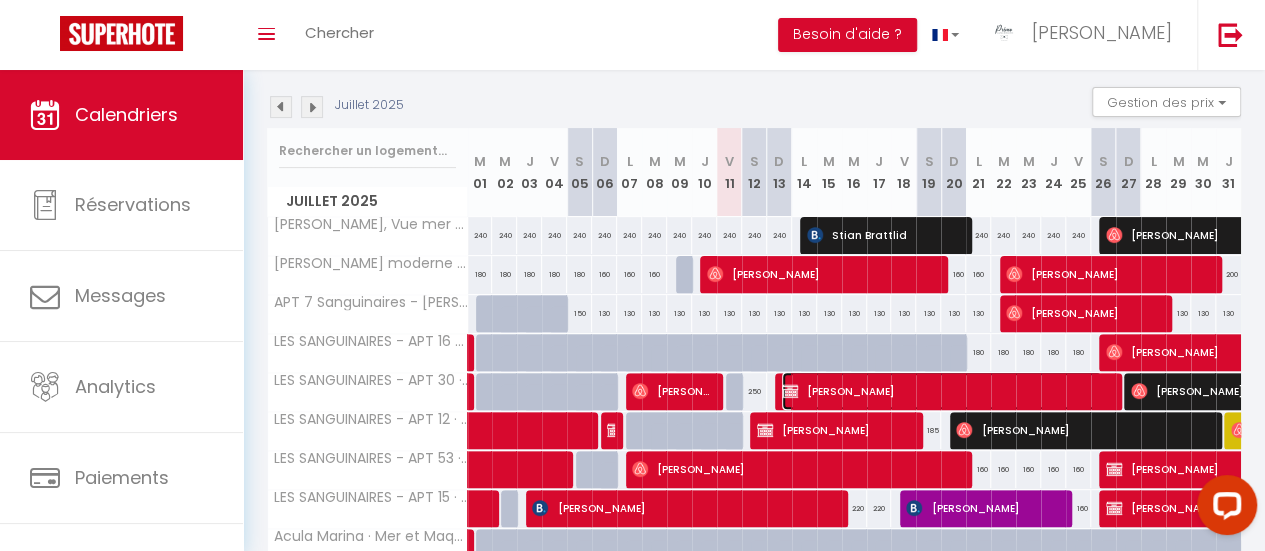 click at bounding box center (790, 391) 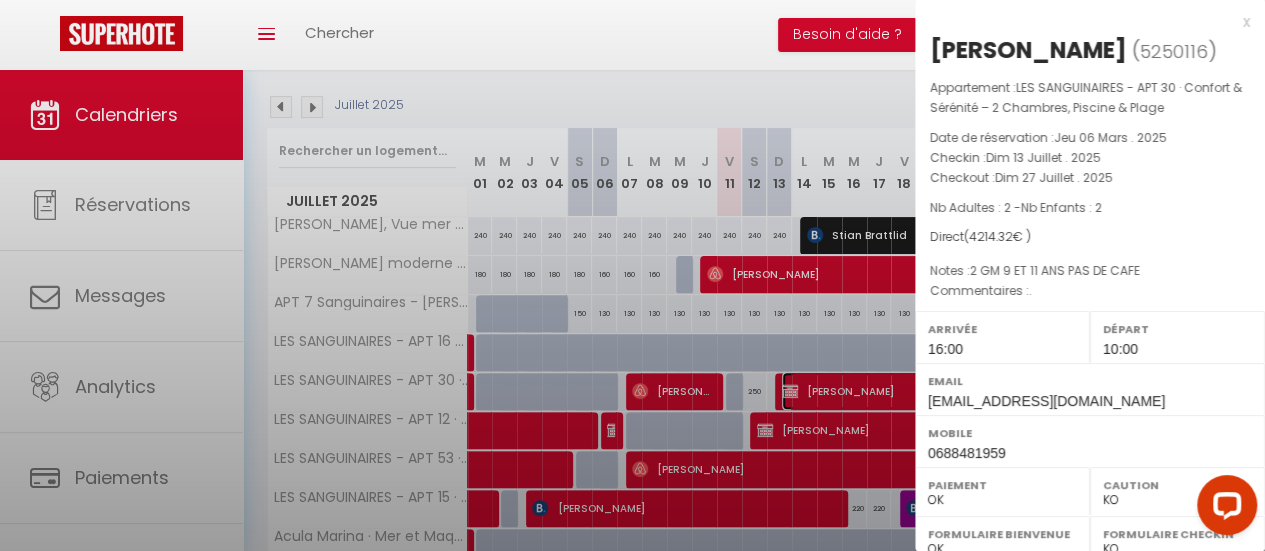 select on "42170" 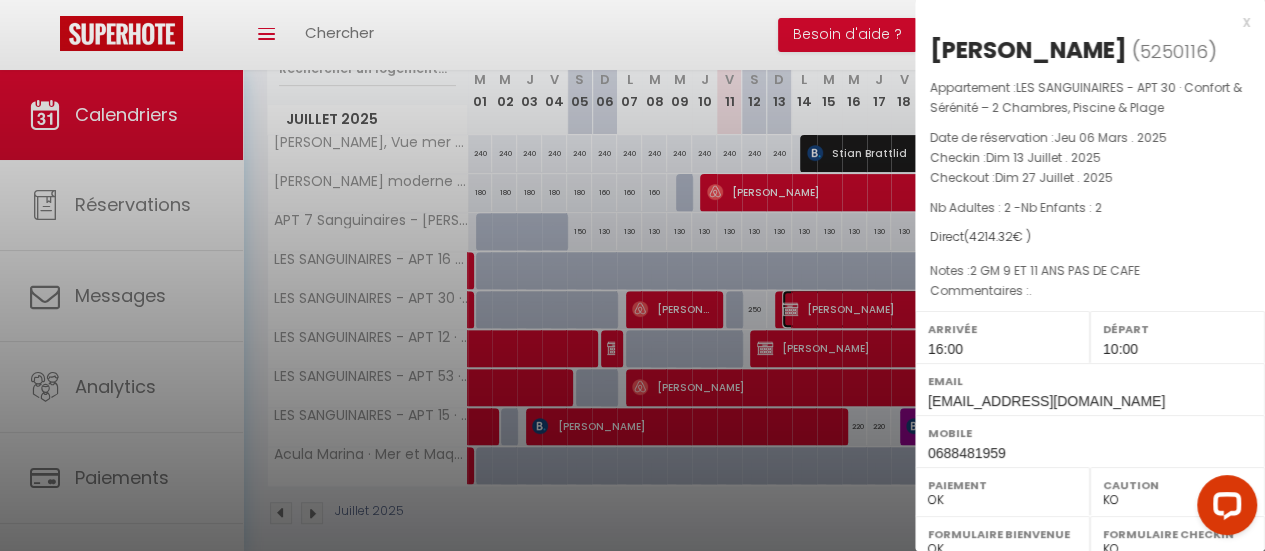 scroll, scrollTop: 300, scrollLeft: 0, axis: vertical 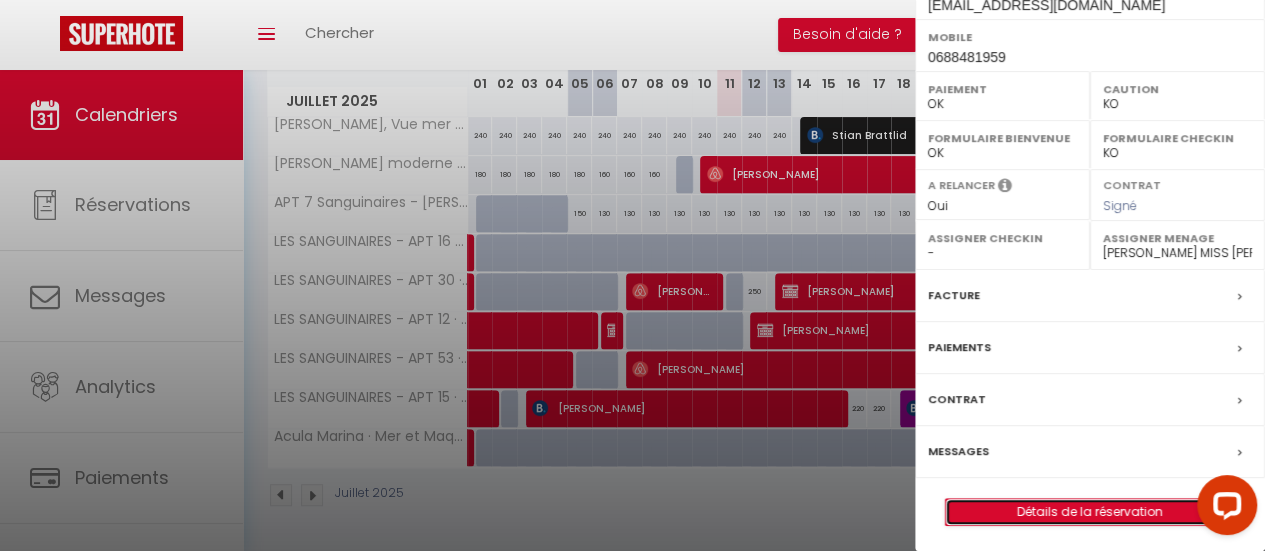 click on "Détails de la réservation" at bounding box center [1090, 512] 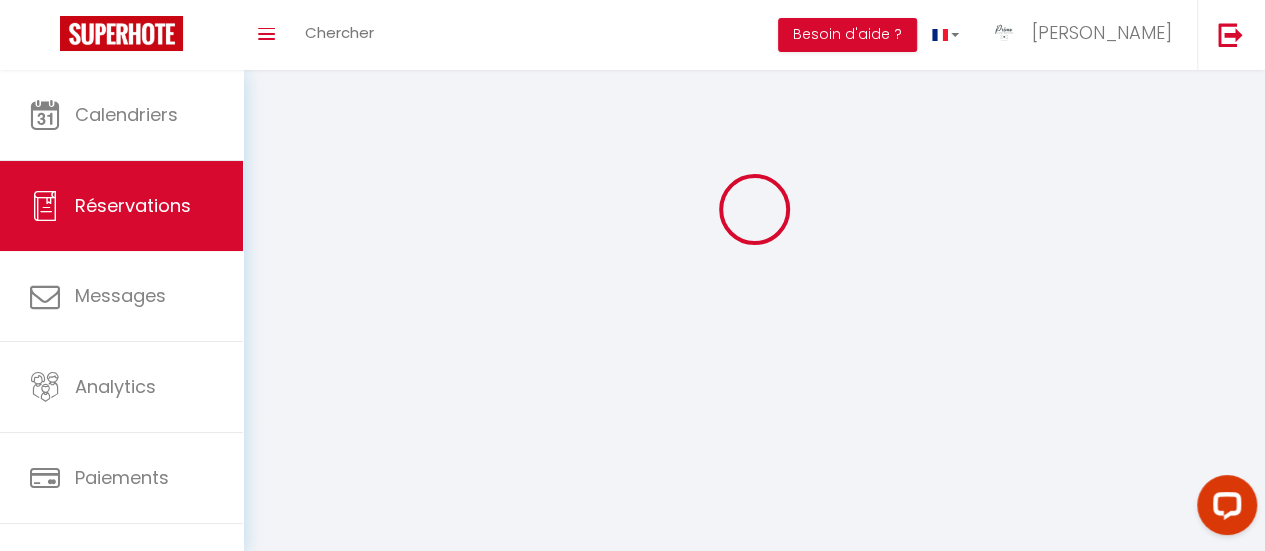 scroll, scrollTop: 0, scrollLeft: 0, axis: both 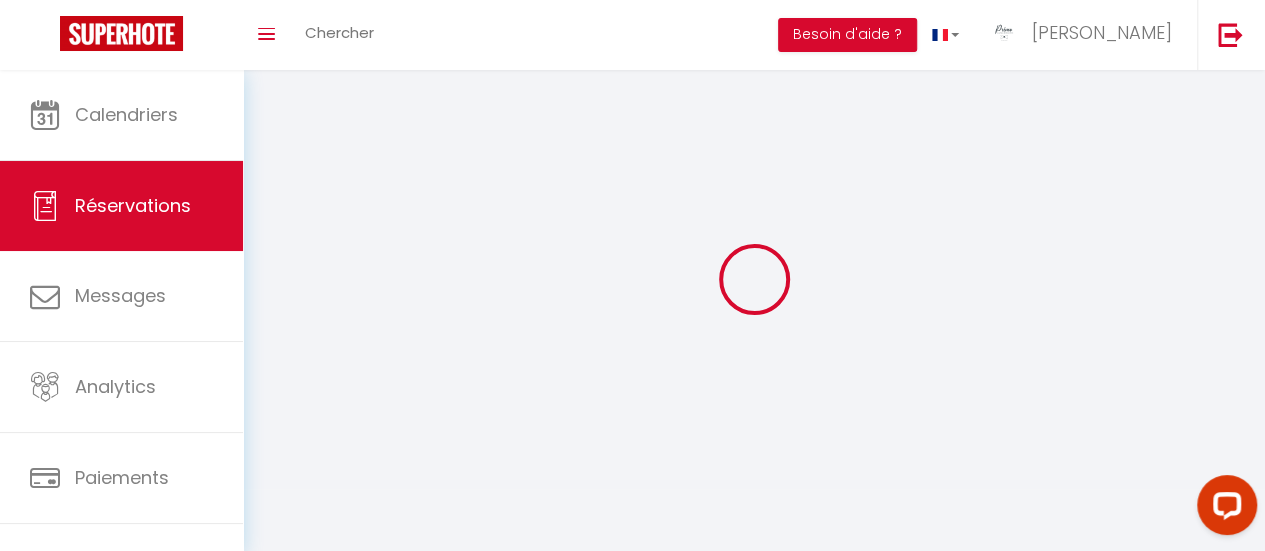 select 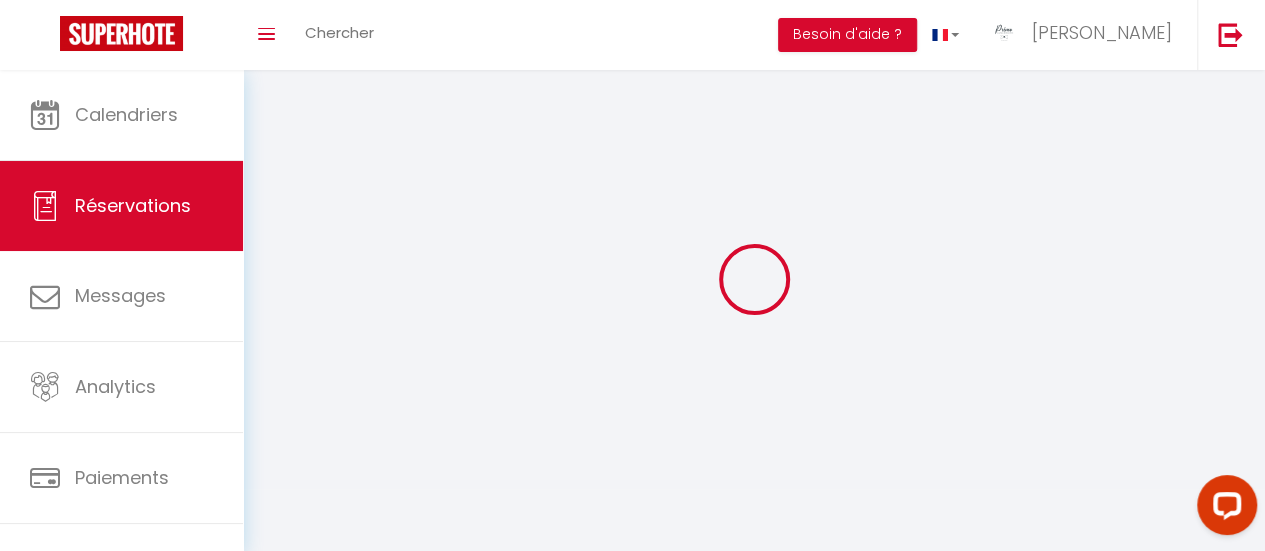 select 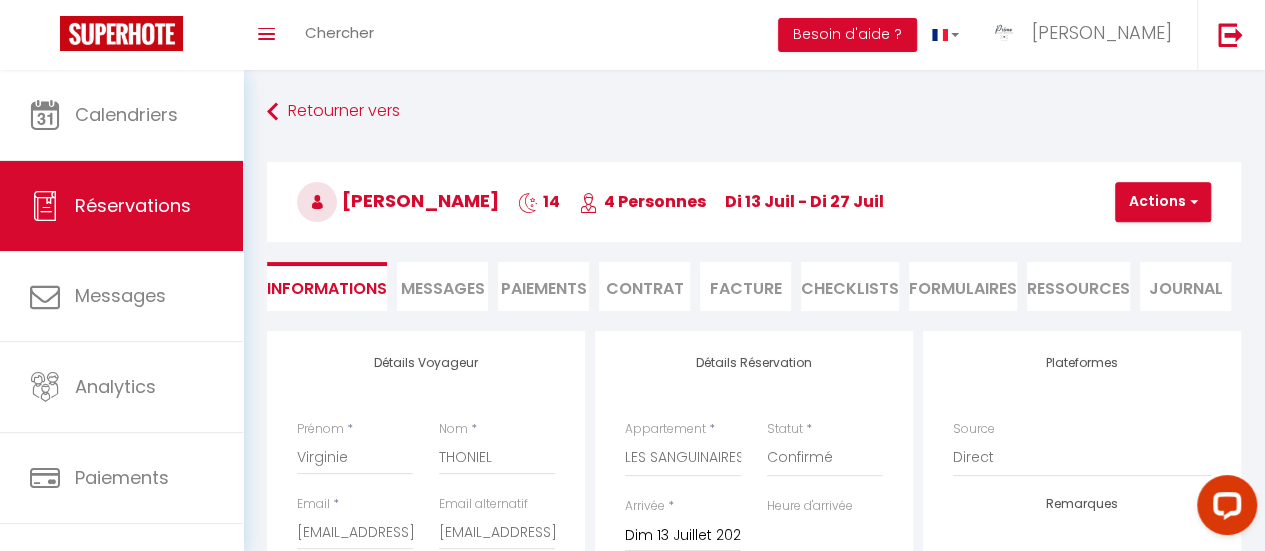 type on "90" 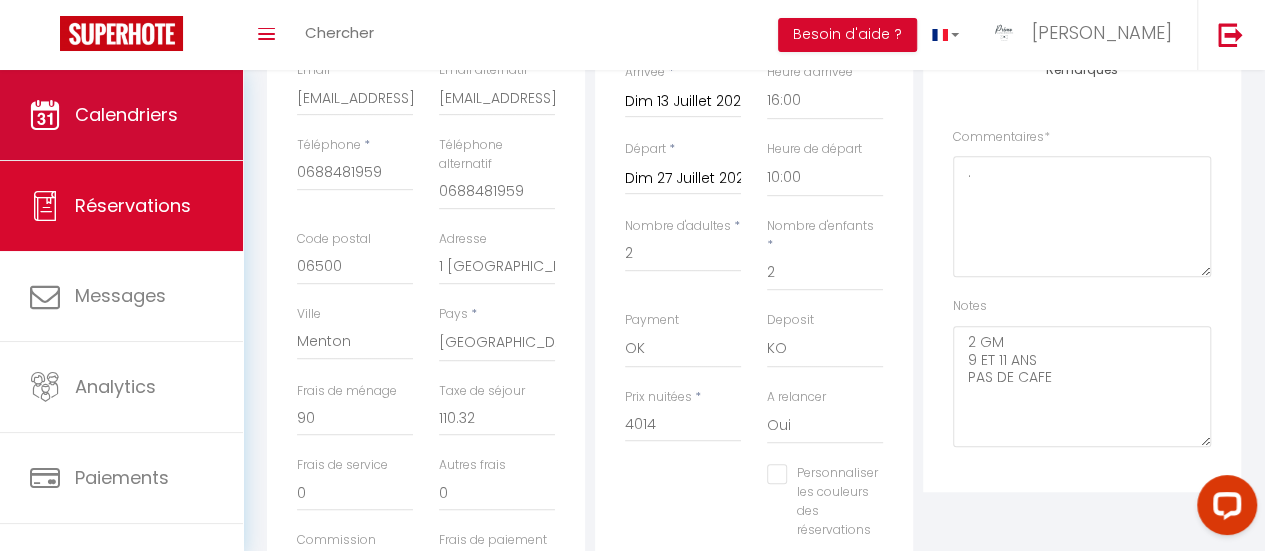 scroll, scrollTop: 134, scrollLeft: 0, axis: vertical 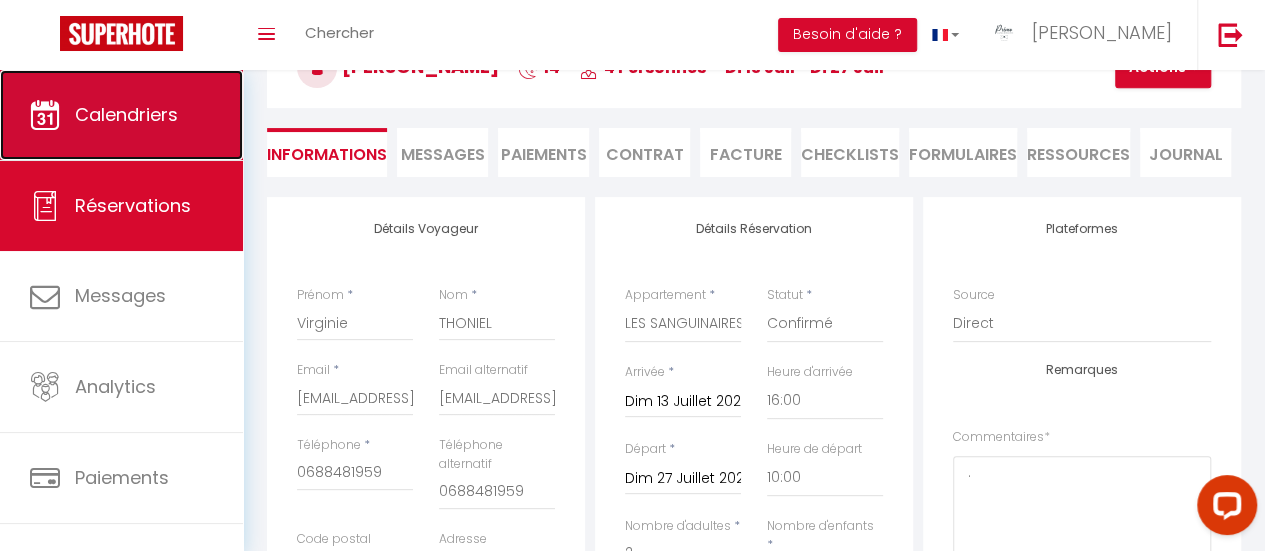 click on "Calendriers" at bounding box center [121, 115] 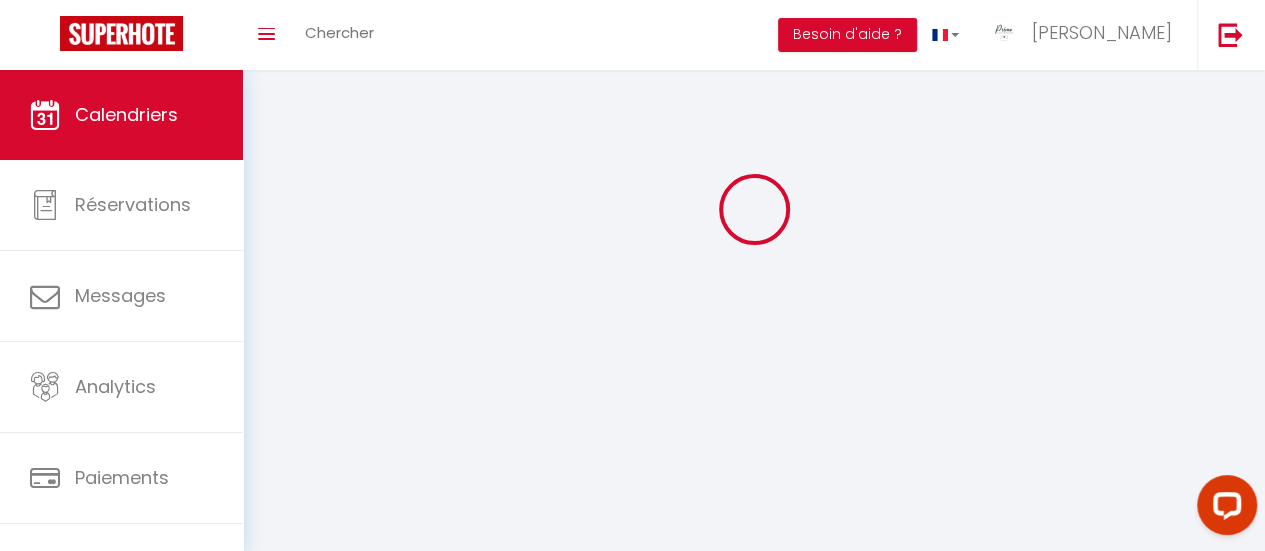 scroll, scrollTop: 0, scrollLeft: 0, axis: both 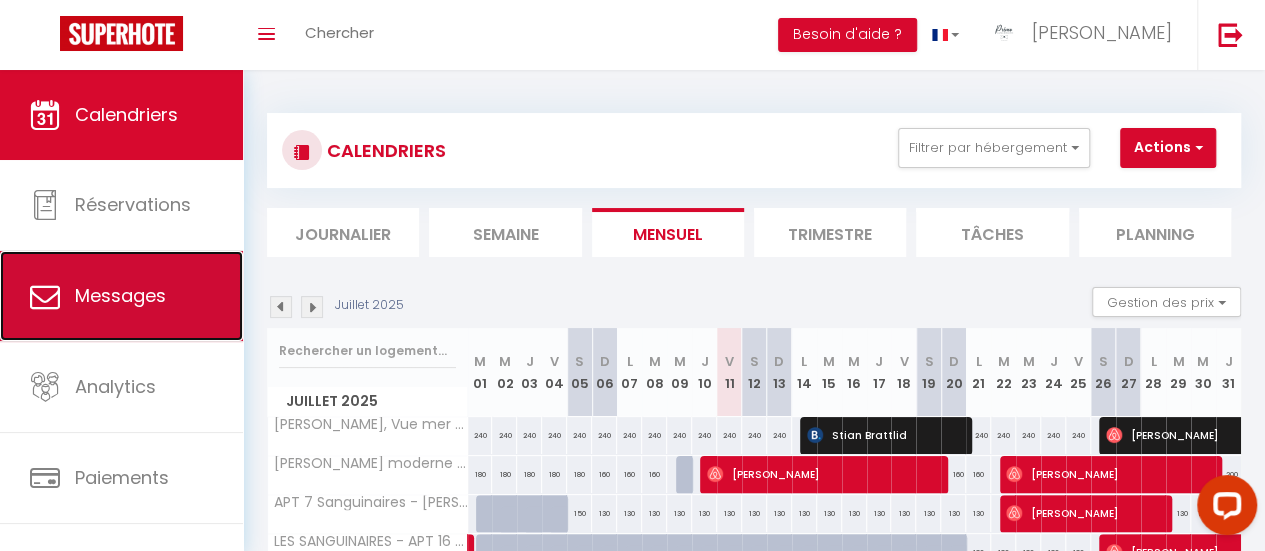 click on "Messages" at bounding box center [121, 296] 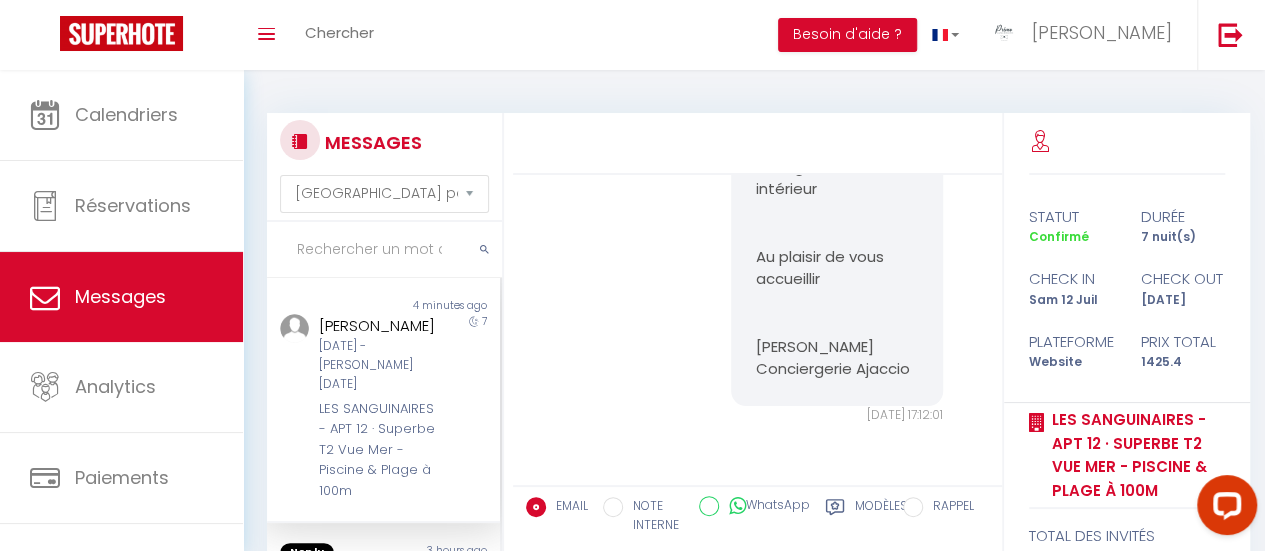 scroll, scrollTop: 18095, scrollLeft: 0, axis: vertical 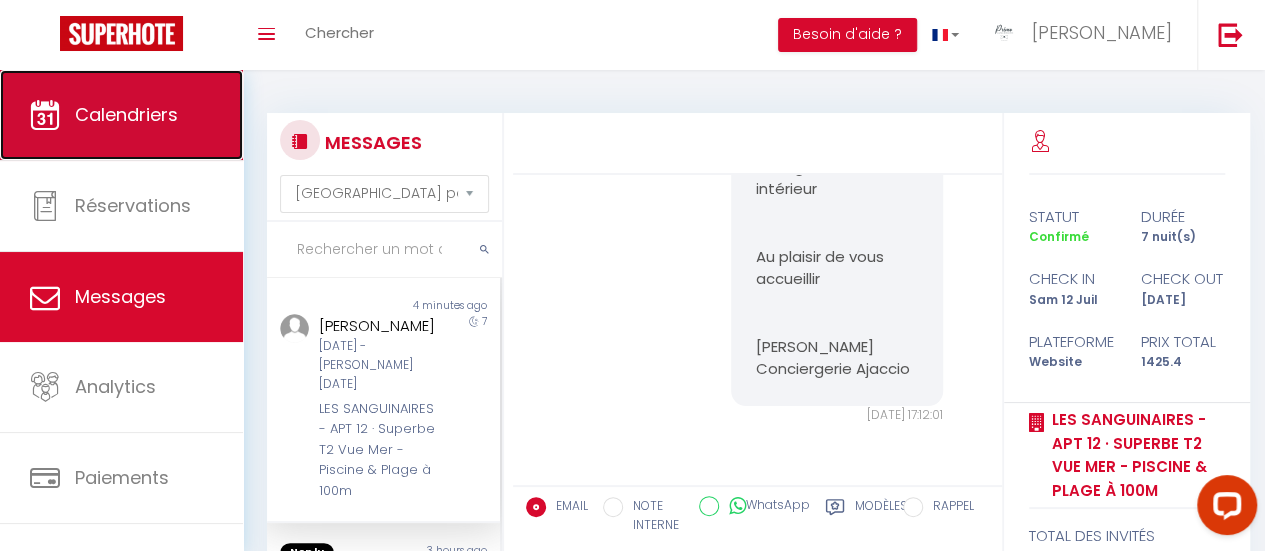 click on "Calendriers" at bounding box center [121, 115] 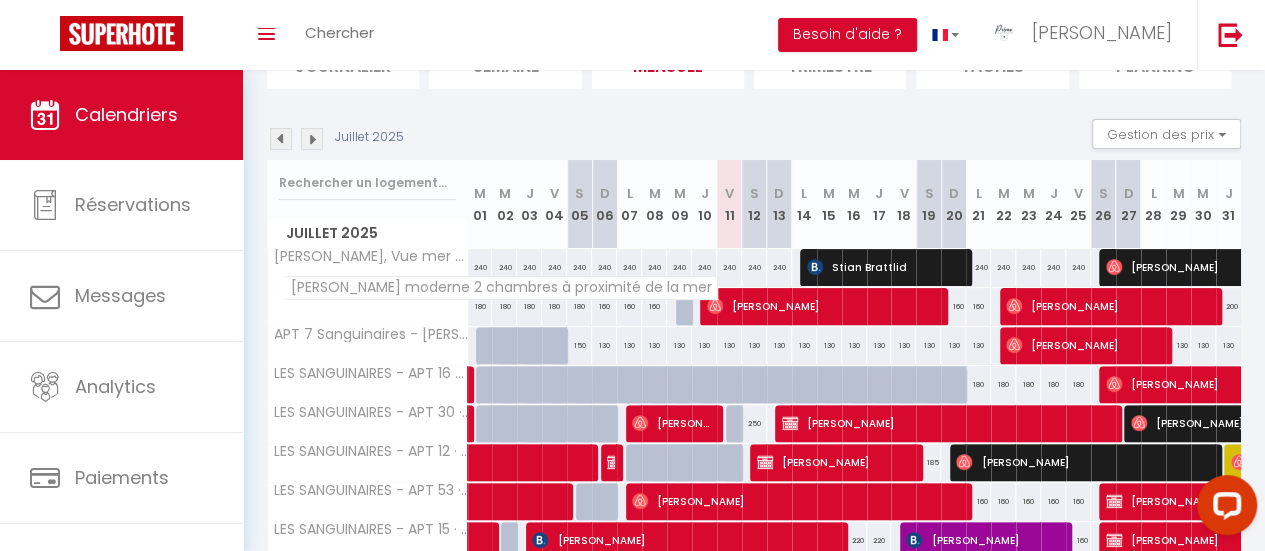 scroll, scrollTop: 200, scrollLeft: 0, axis: vertical 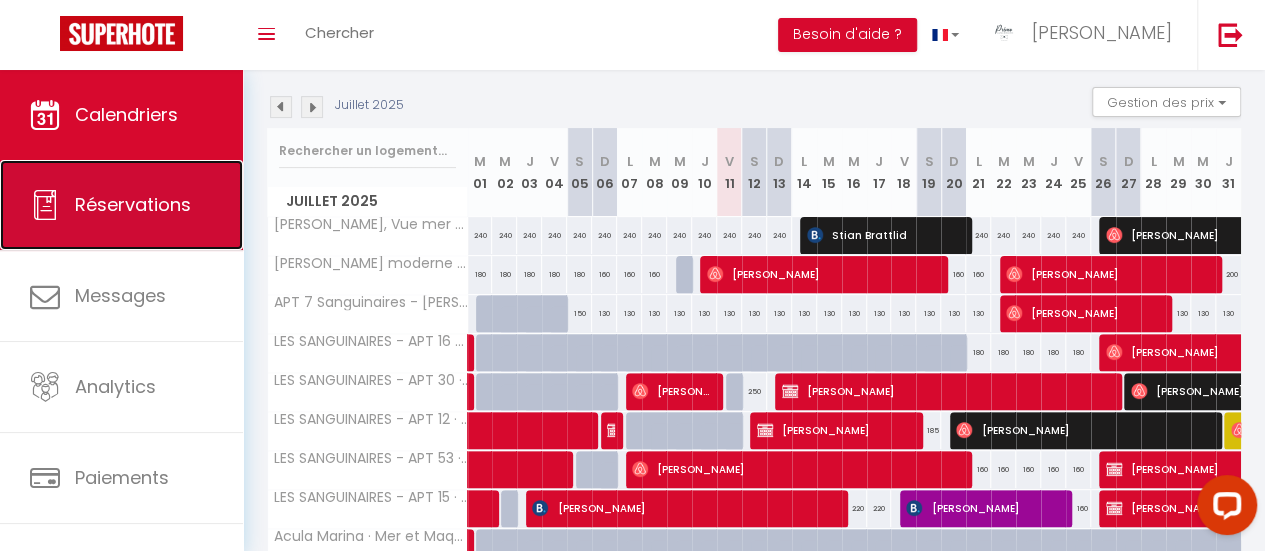 click on "Réservations" at bounding box center (133, 204) 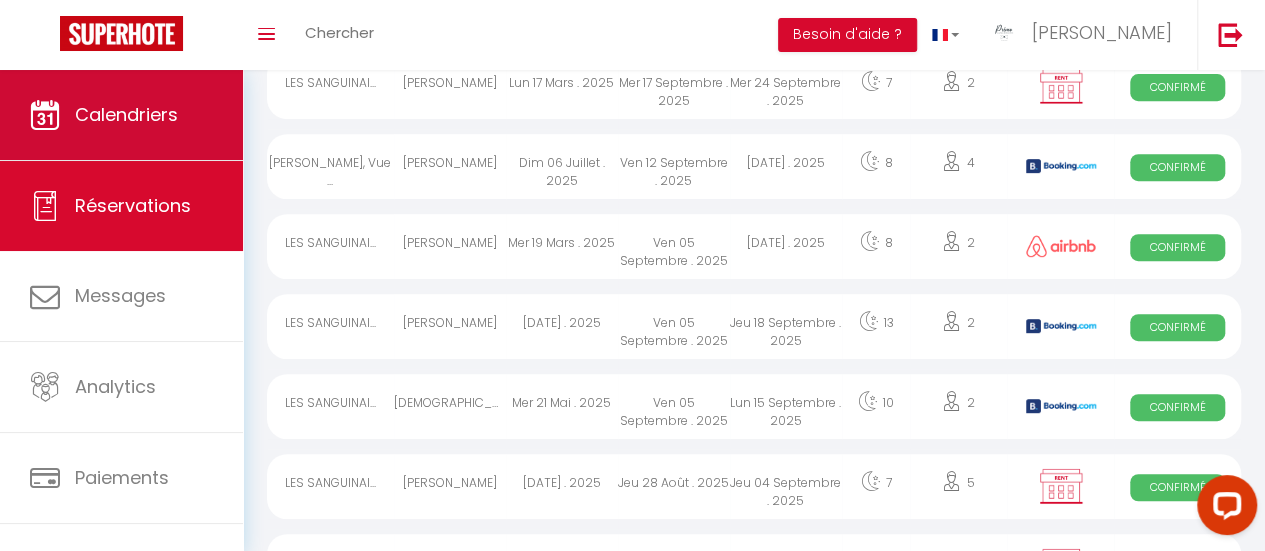 scroll, scrollTop: 1139, scrollLeft: 0, axis: vertical 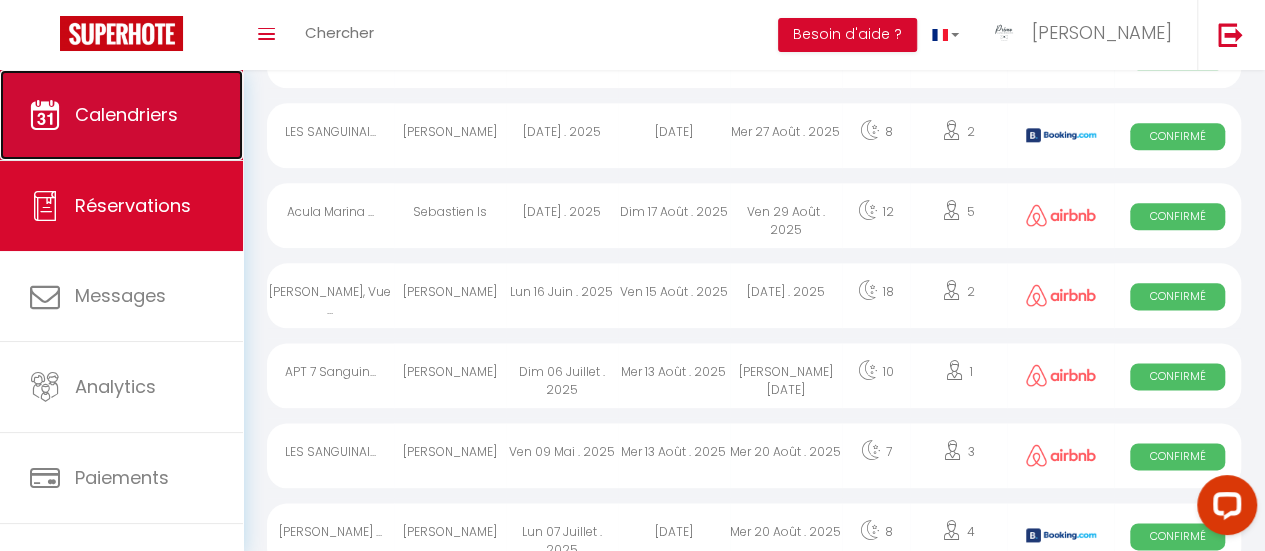 click on "Calendriers" at bounding box center [121, 115] 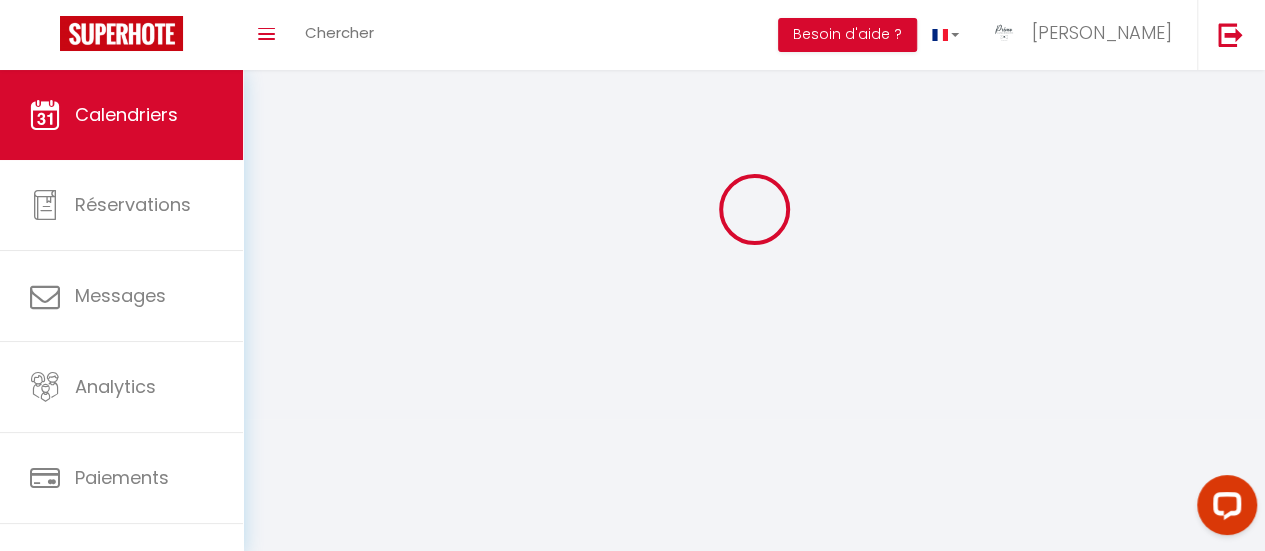 scroll, scrollTop: 0, scrollLeft: 0, axis: both 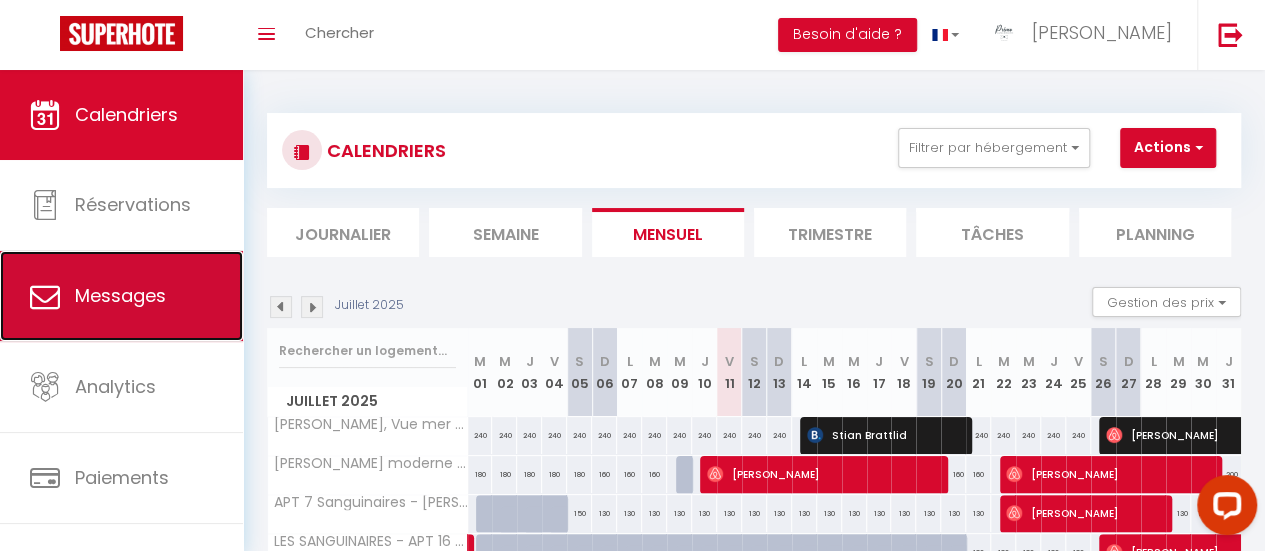 click on "Messages" at bounding box center [120, 295] 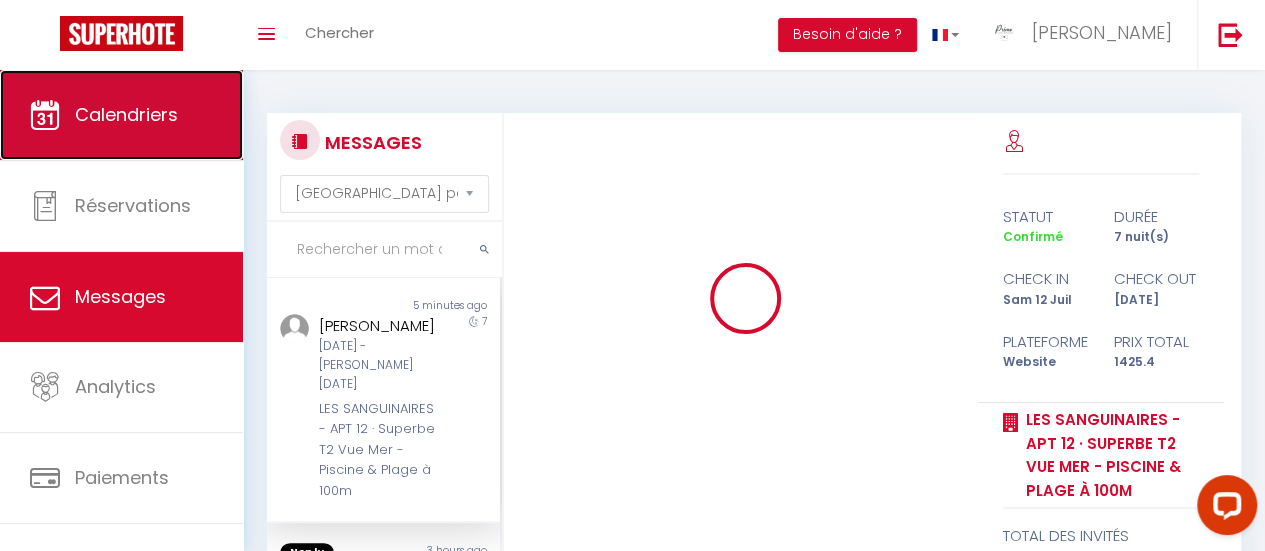 click on "Calendriers" at bounding box center (126, 114) 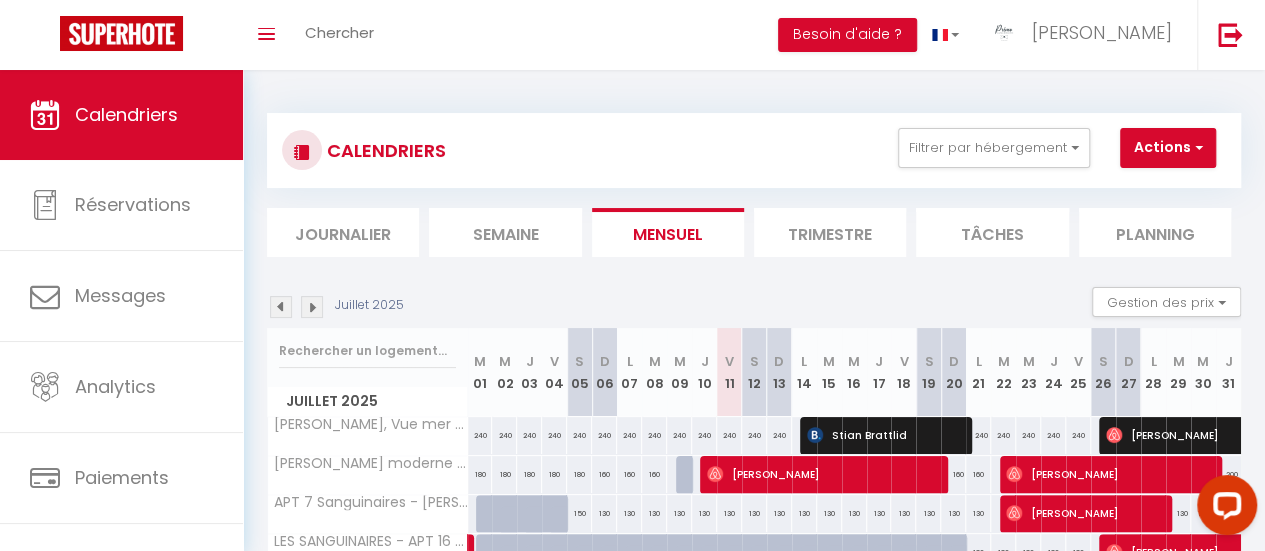 scroll, scrollTop: 200, scrollLeft: 0, axis: vertical 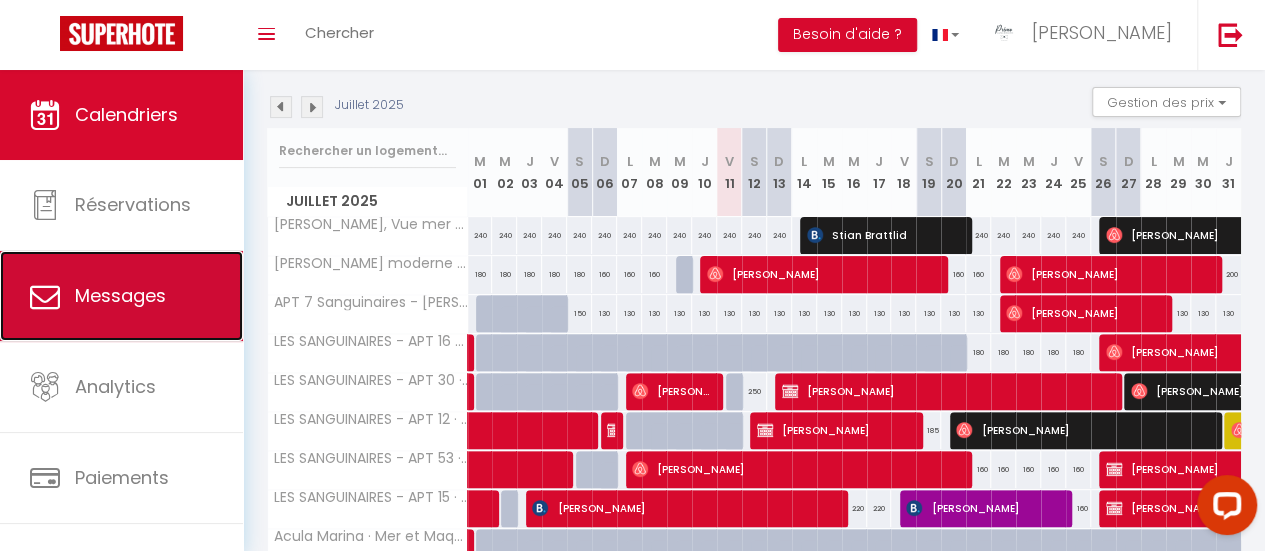 click on "Messages" at bounding box center (121, 296) 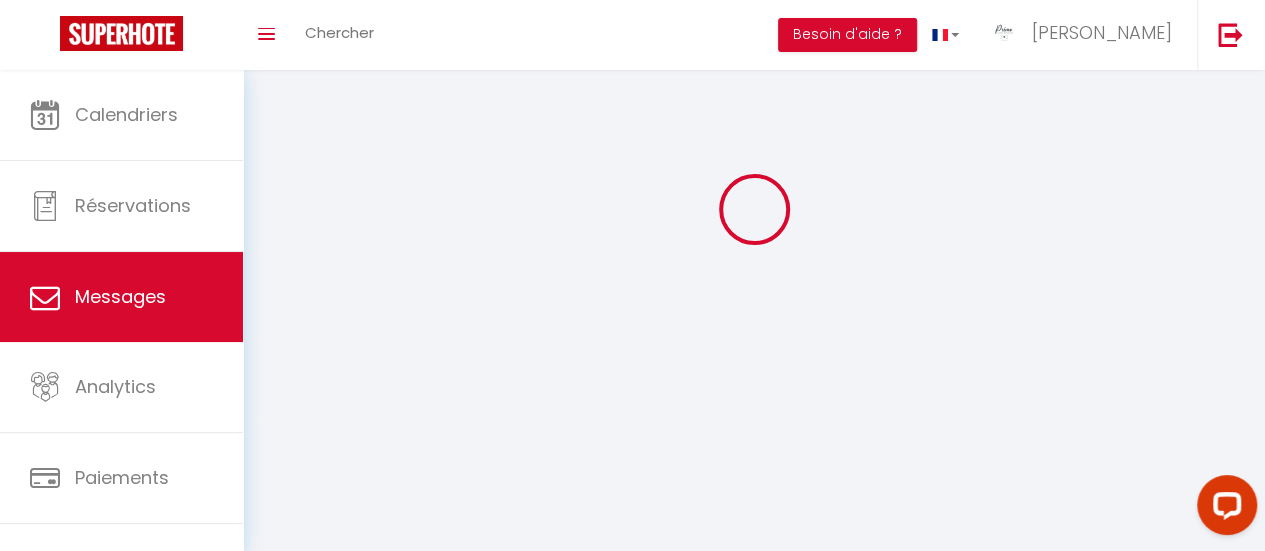 scroll, scrollTop: 0, scrollLeft: 0, axis: both 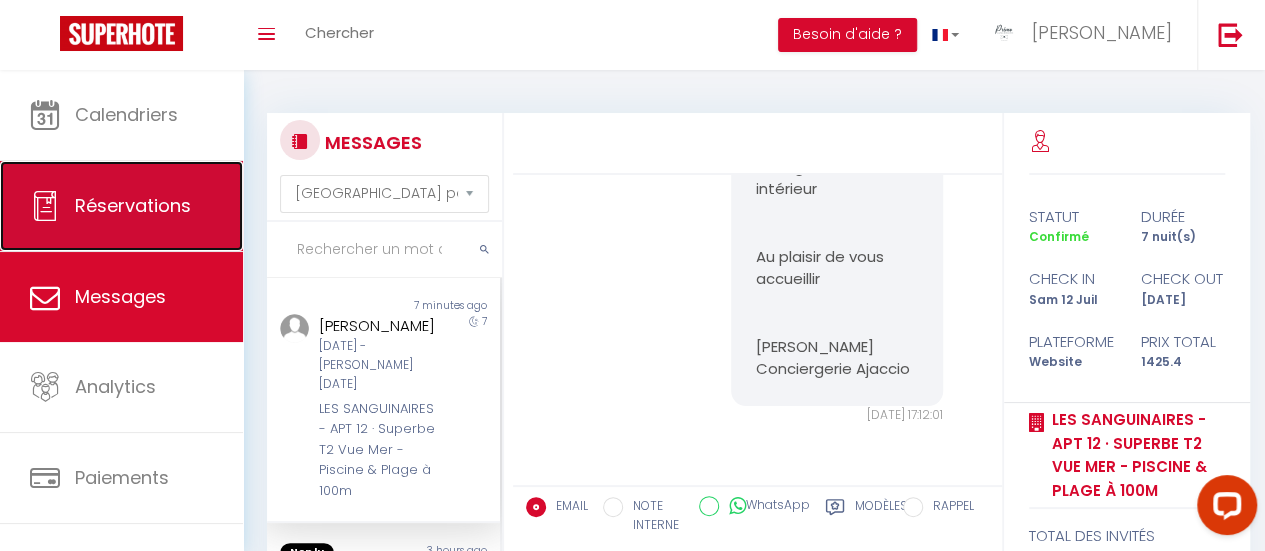 click on "Réservations" at bounding box center (133, 205) 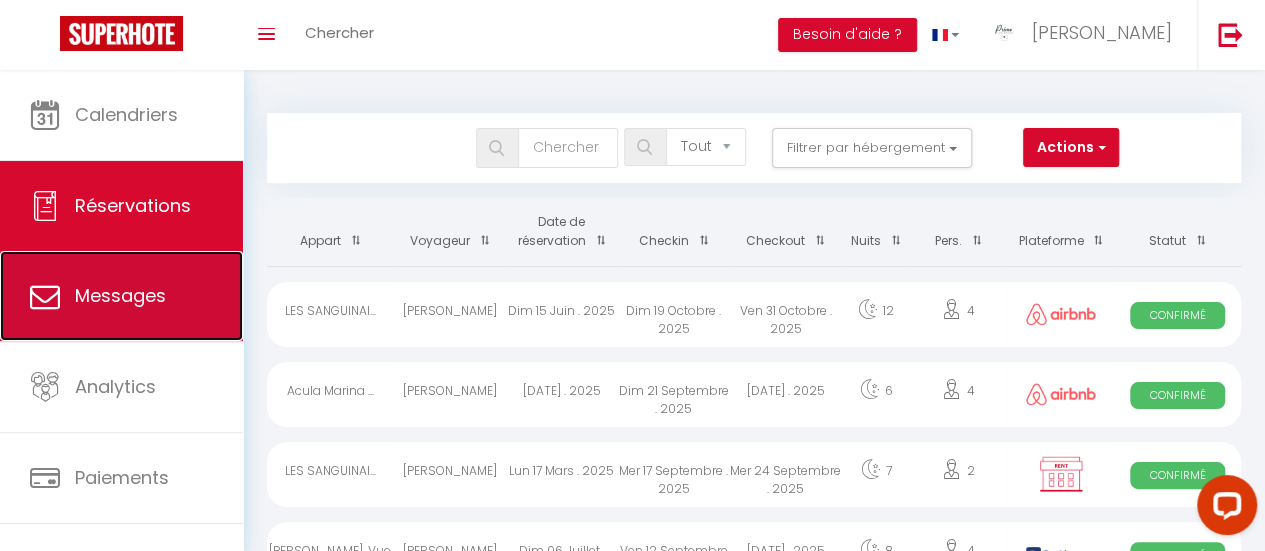 click on "Messages" at bounding box center [120, 295] 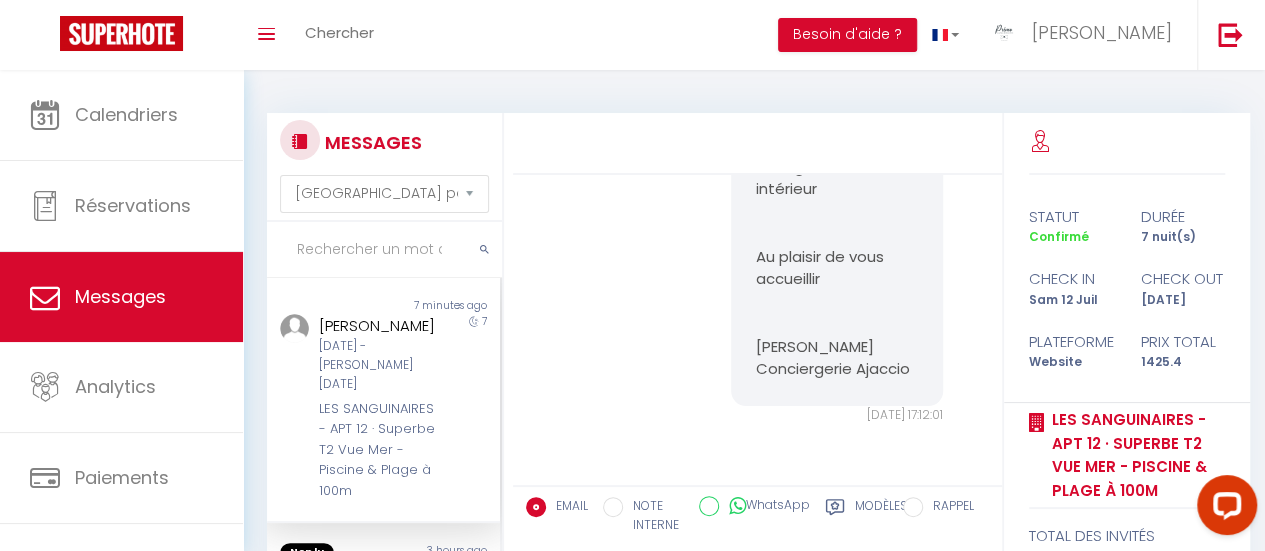 scroll, scrollTop: 17795, scrollLeft: 0, axis: vertical 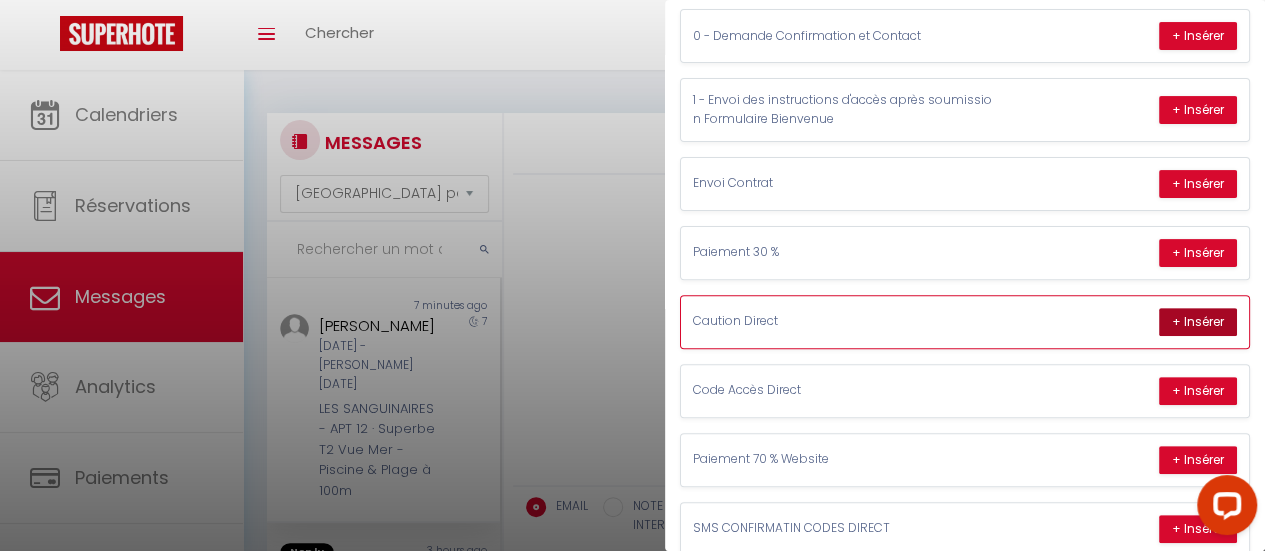 click on "+ Insérer" at bounding box center [1198, 322] 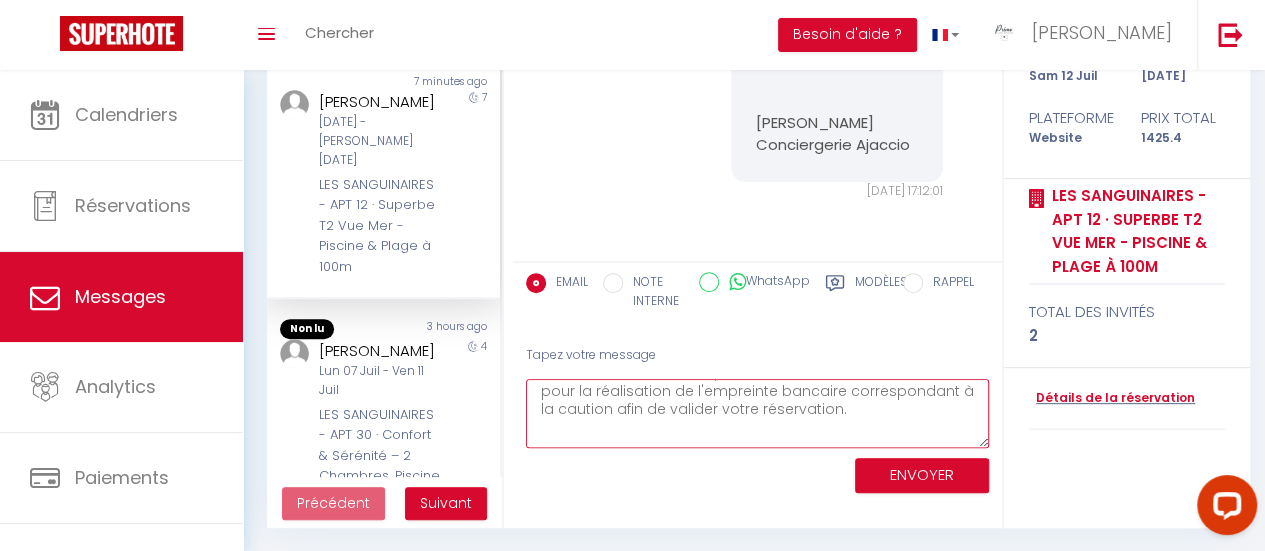 scroll, scrollTop: 100, scrollLeft: 0, axis: vertical 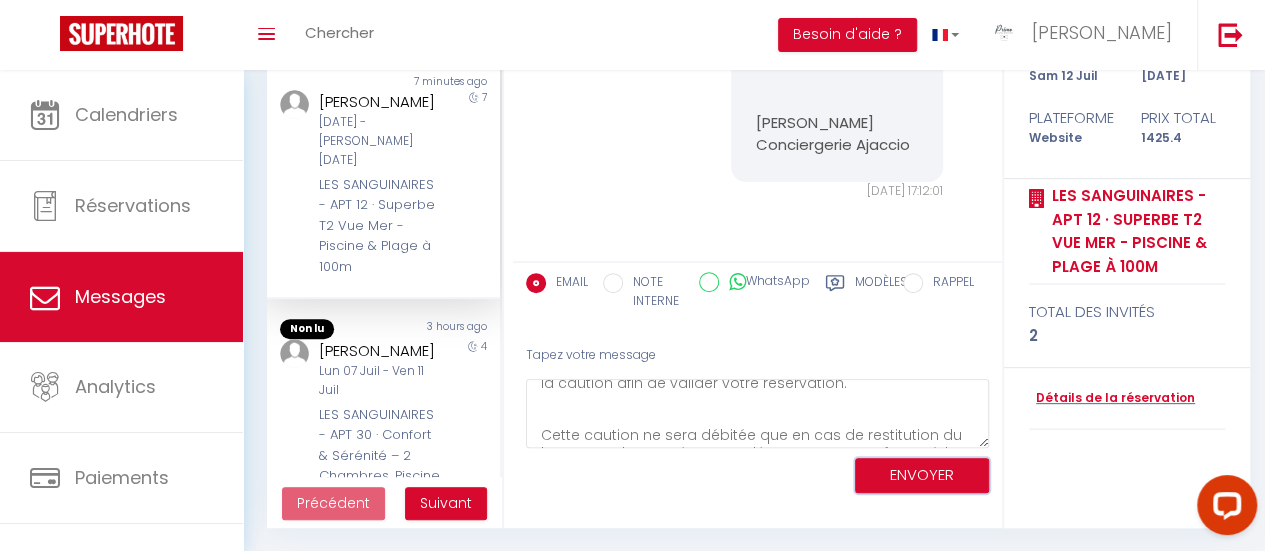 click on "ENVOYER" at bounding box center (922, 475) 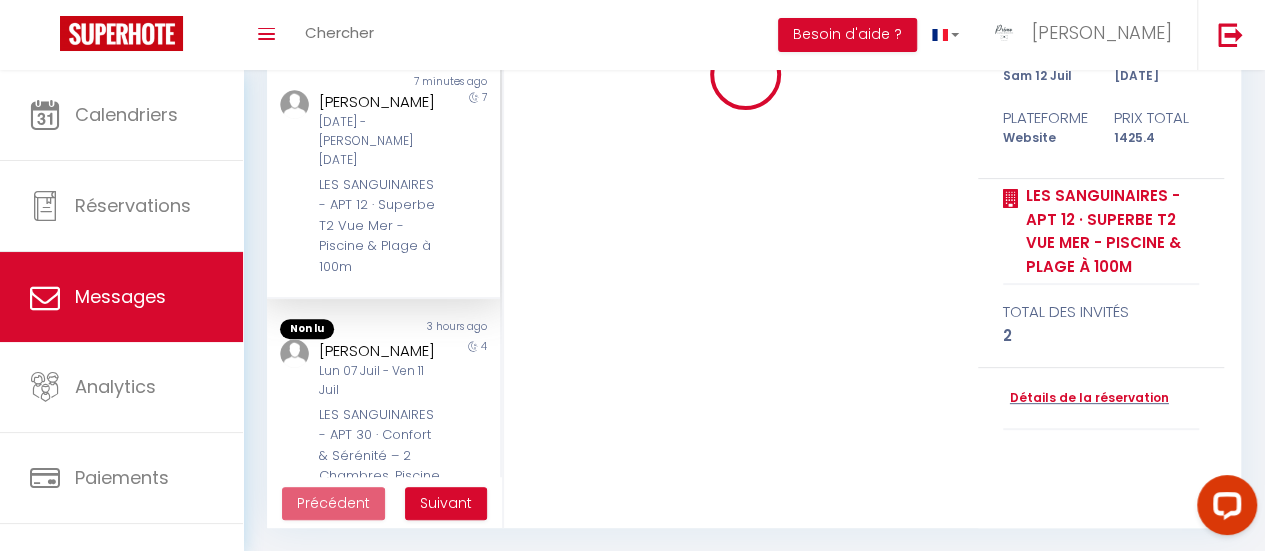 scroll, scrollTop: 0, scrollLeft: 0, axis: both 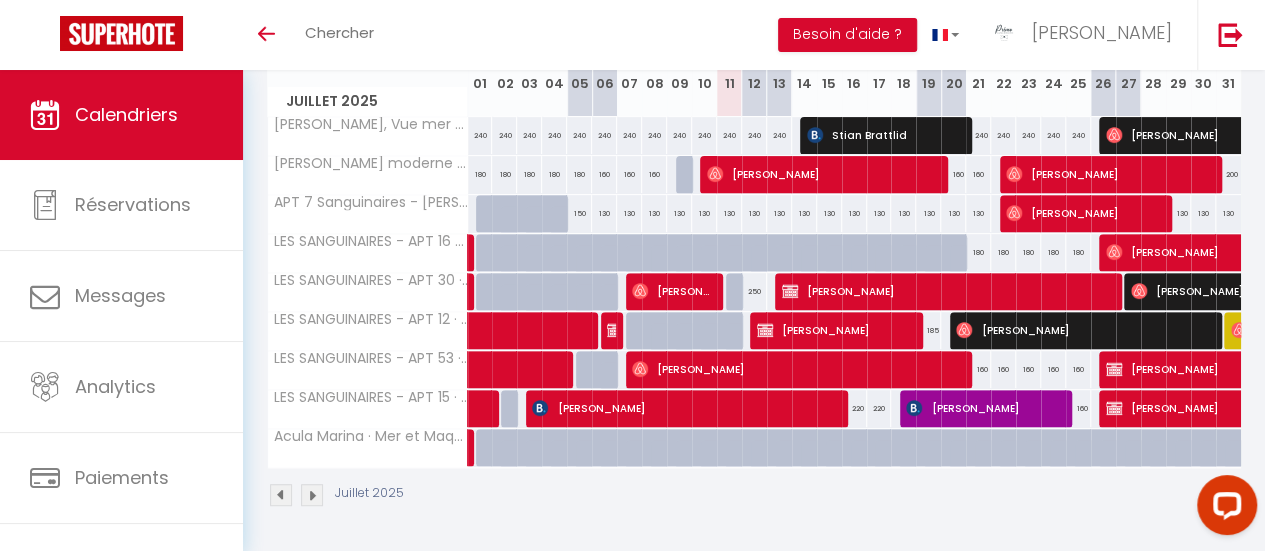 click at bounding box center [312, 495] 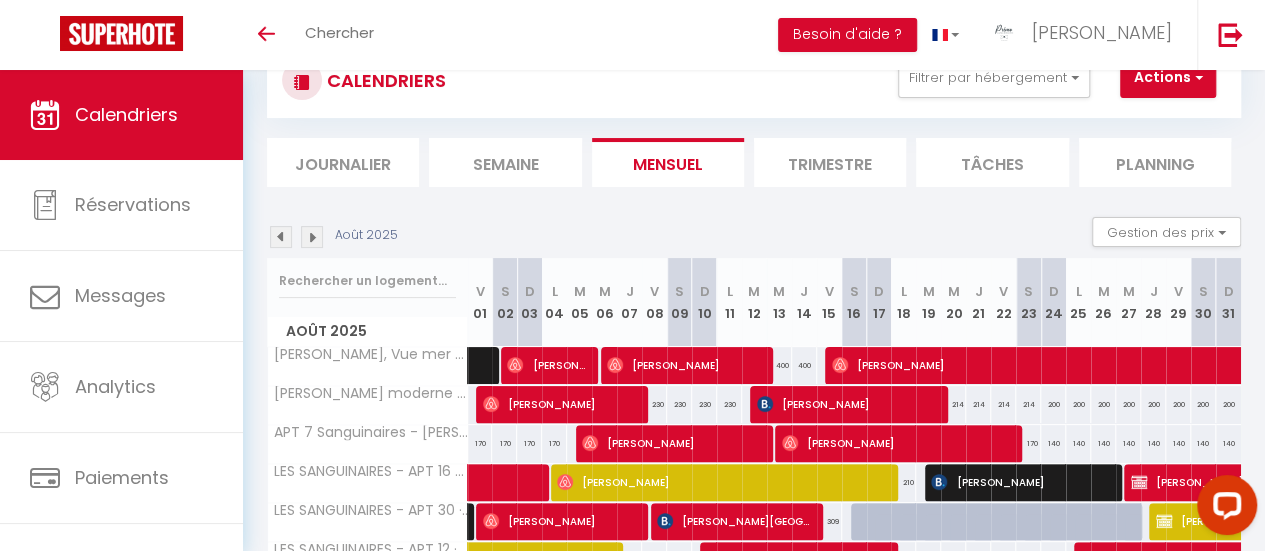 scroll, scrollTop: 310, scrollLeft: 0, axis: vertical 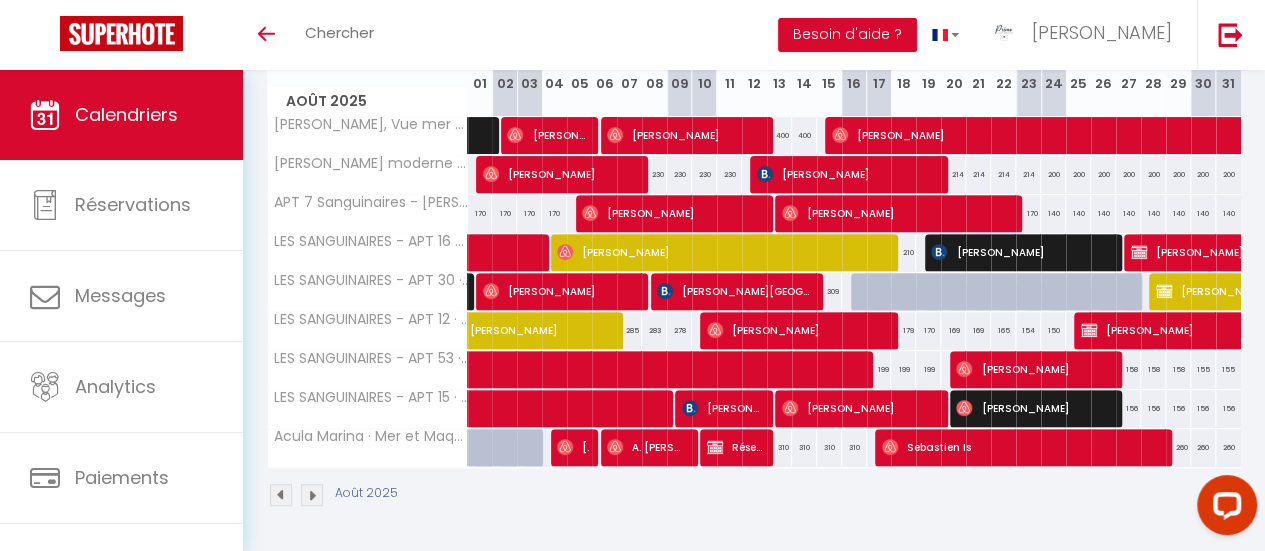 click at bounding box center (281, 495) 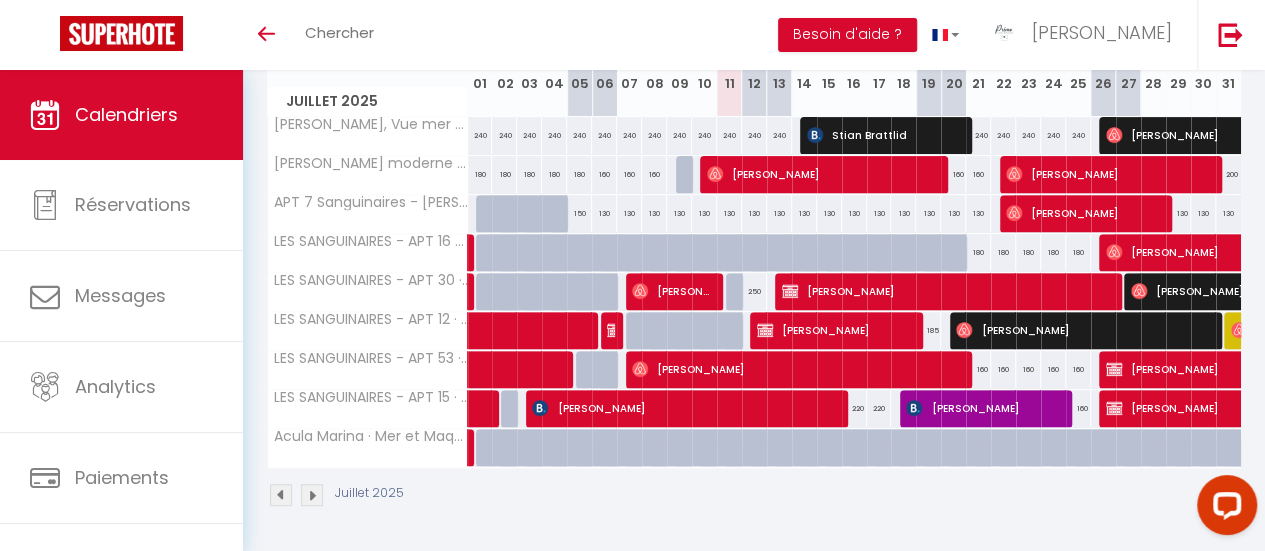 click at bounding box center [312, 495] 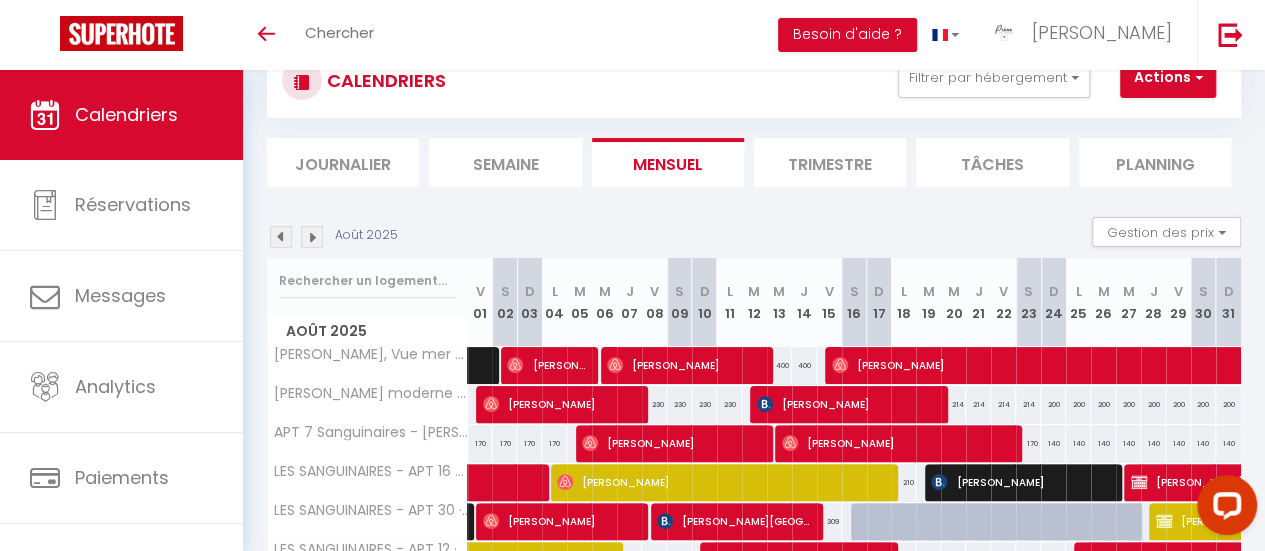scroll, scrollTop: 310, scrollLeft: 0, axis: vertical 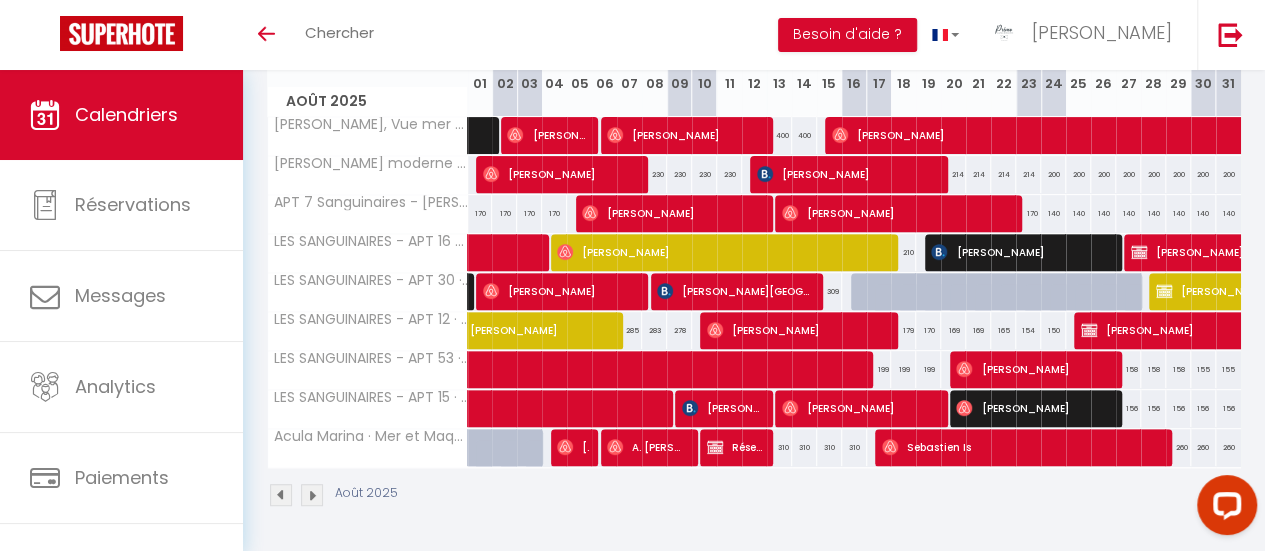 click at bounding box center [312, 495] 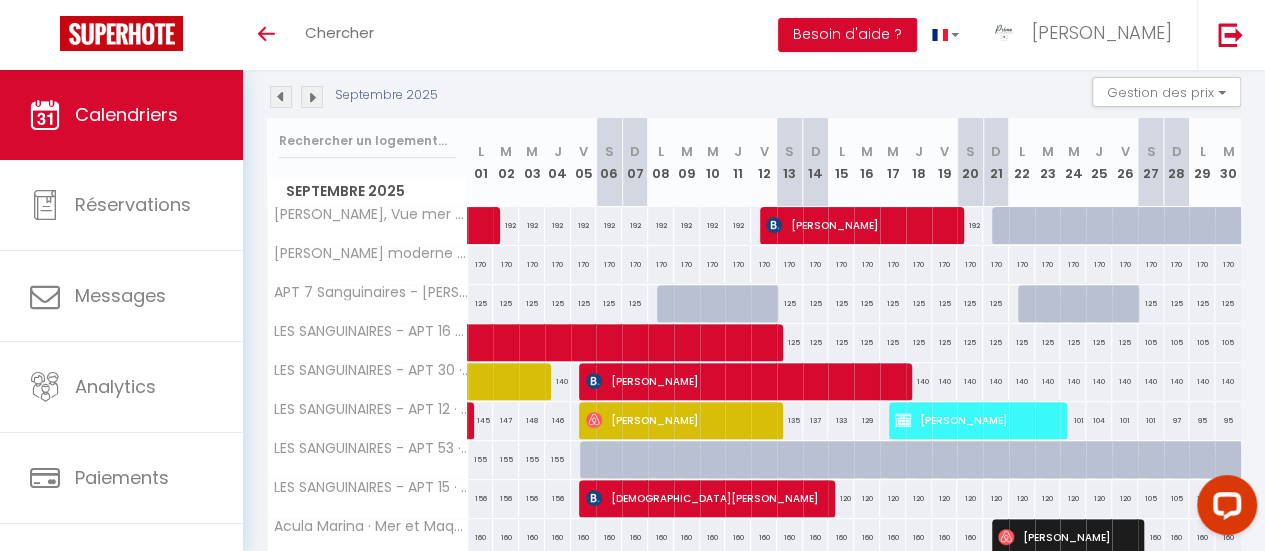 scroll, scrollTop: 310, scrollLeft: 0, axis: vertical 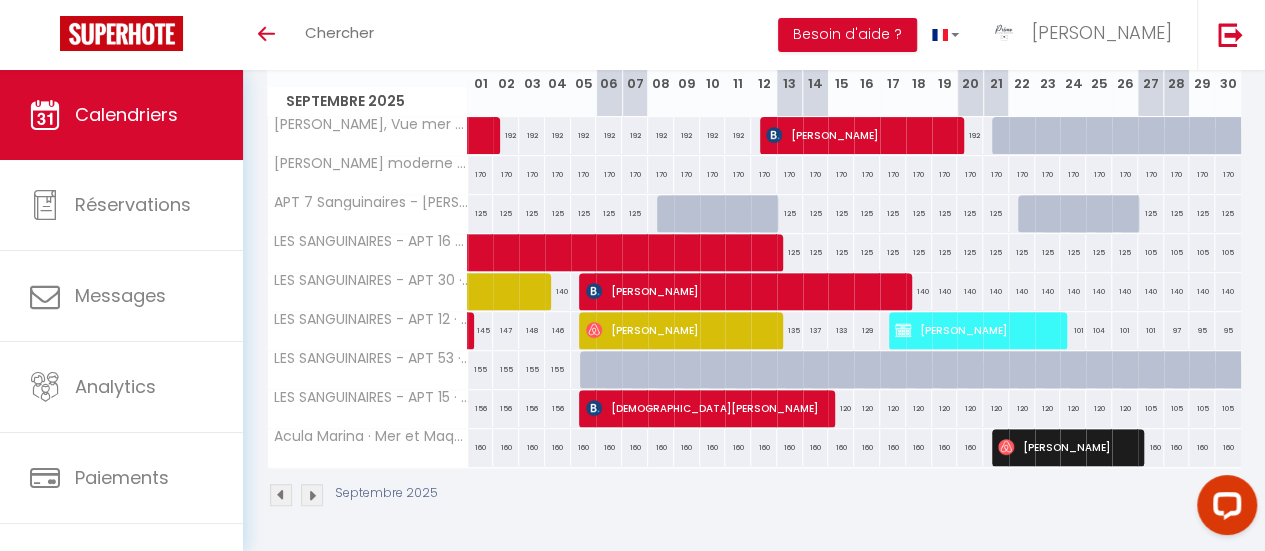 click at bounding box center (281, 495) 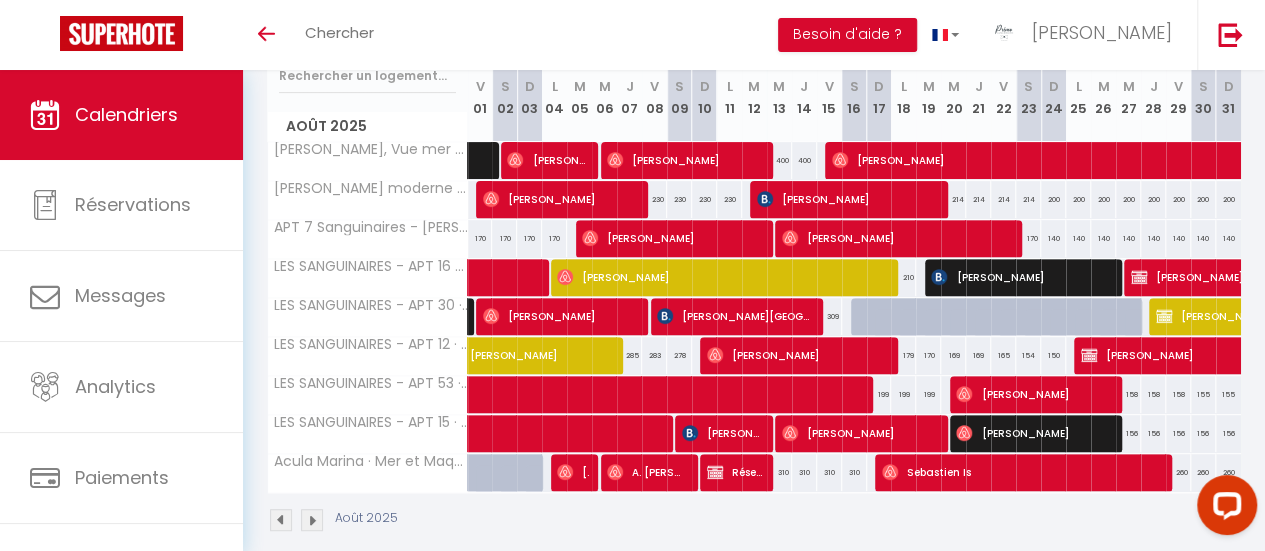 scroll, scrollTop: 310, scrollLeft: 0, axis: vertical 